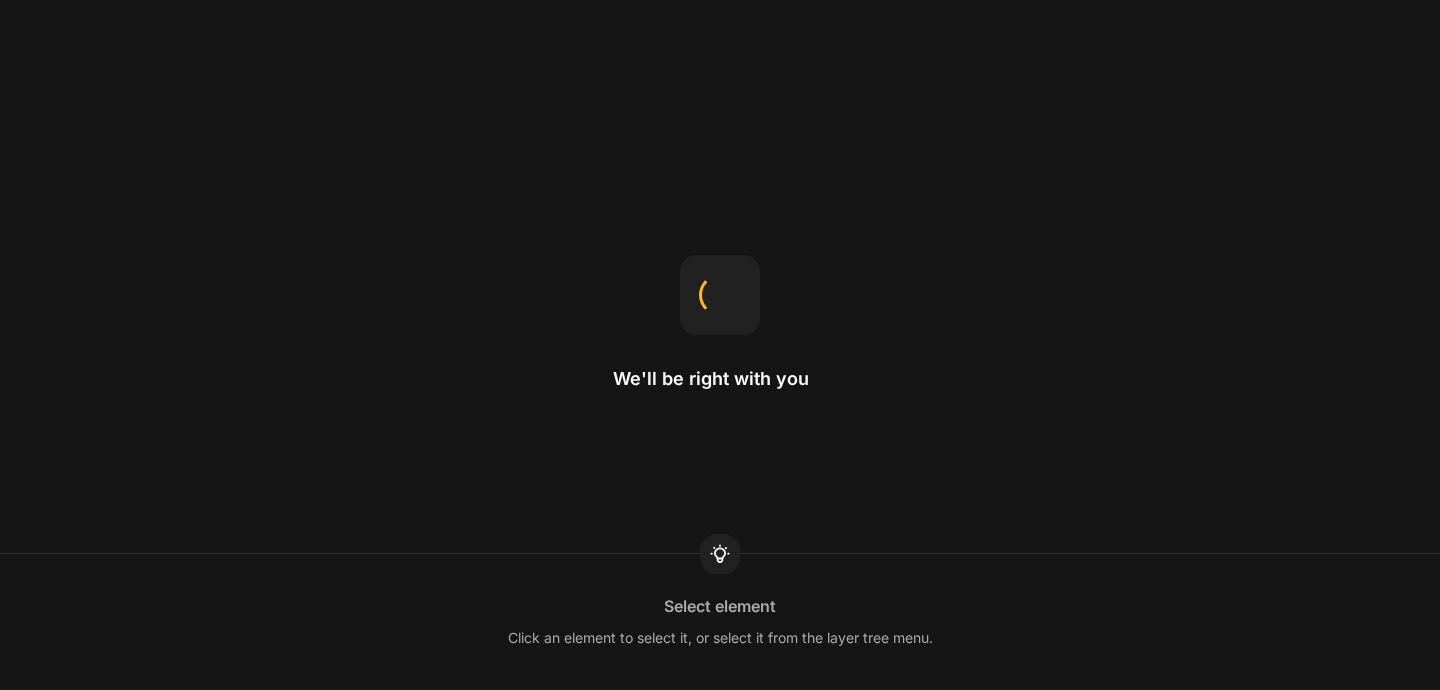 scroll, scrollTop: 0, scrollLeft: 0, axis: both 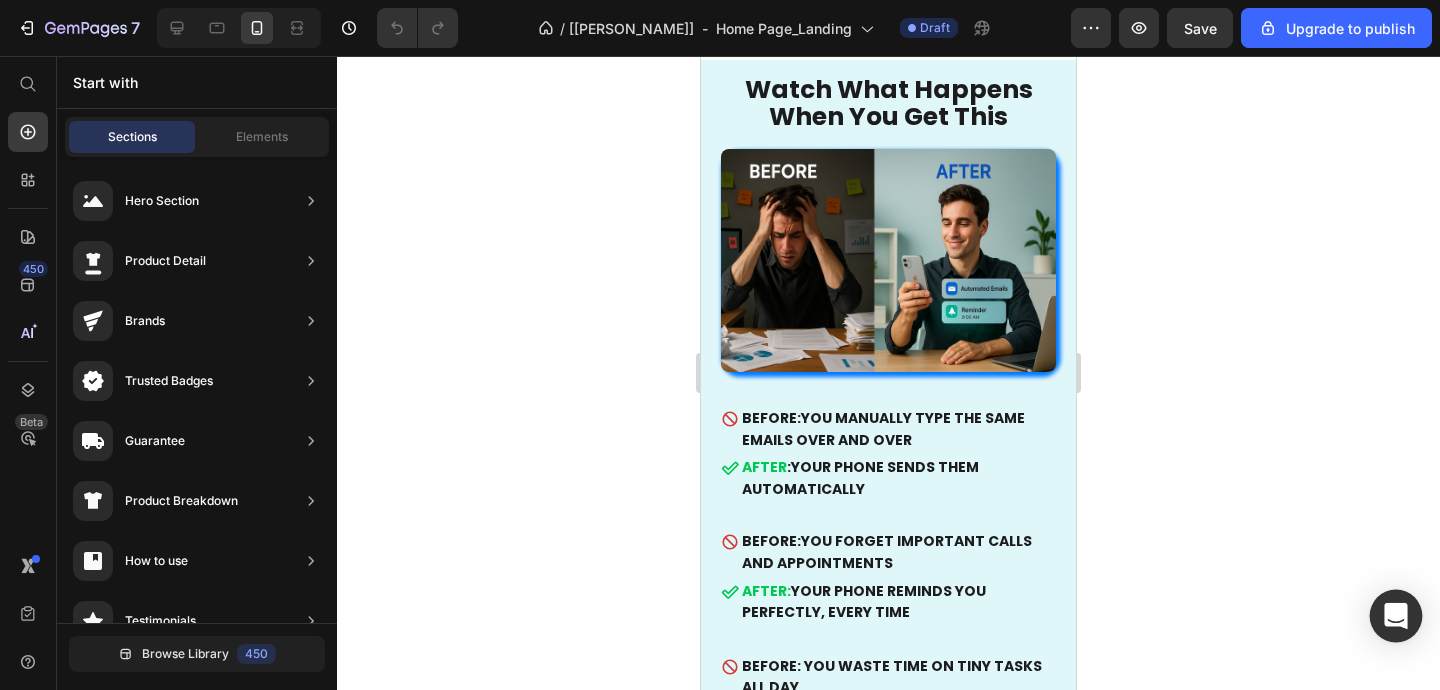 click 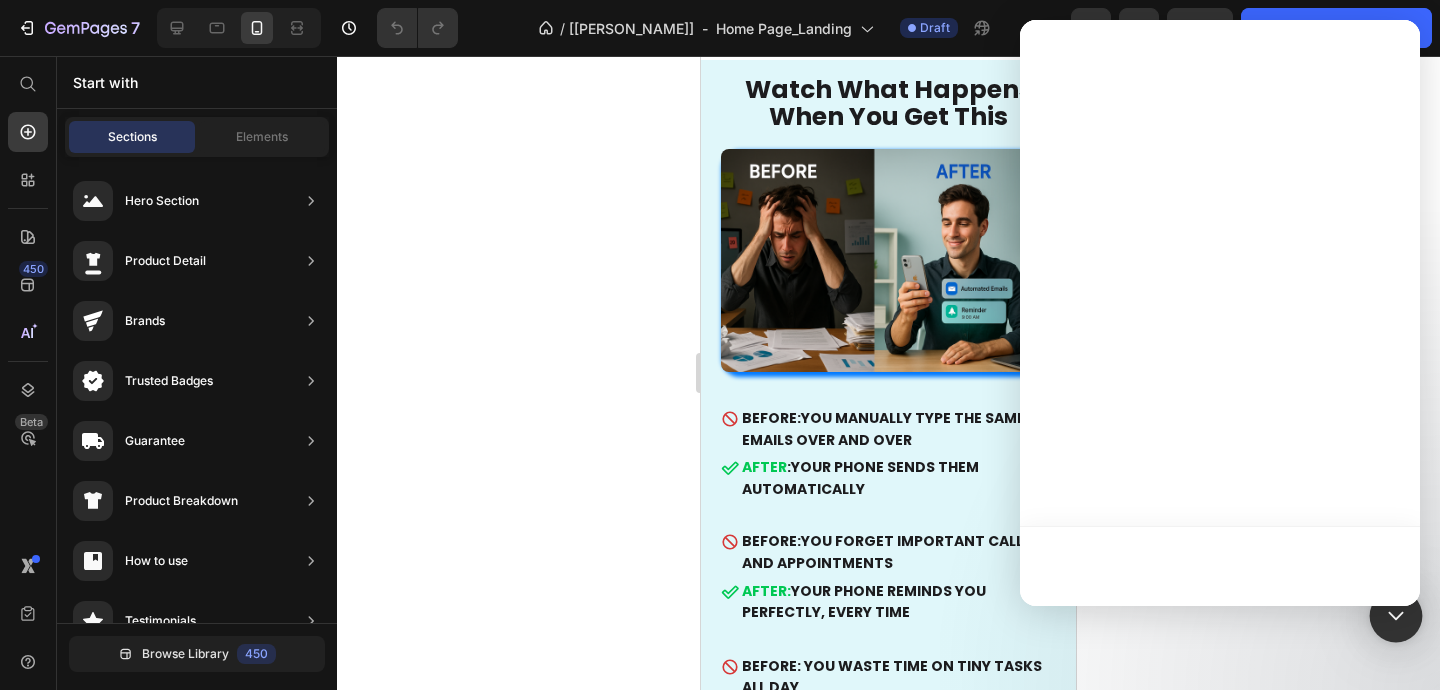 scroll, scrollTop: 0, scrollLeft: 0, axis: both 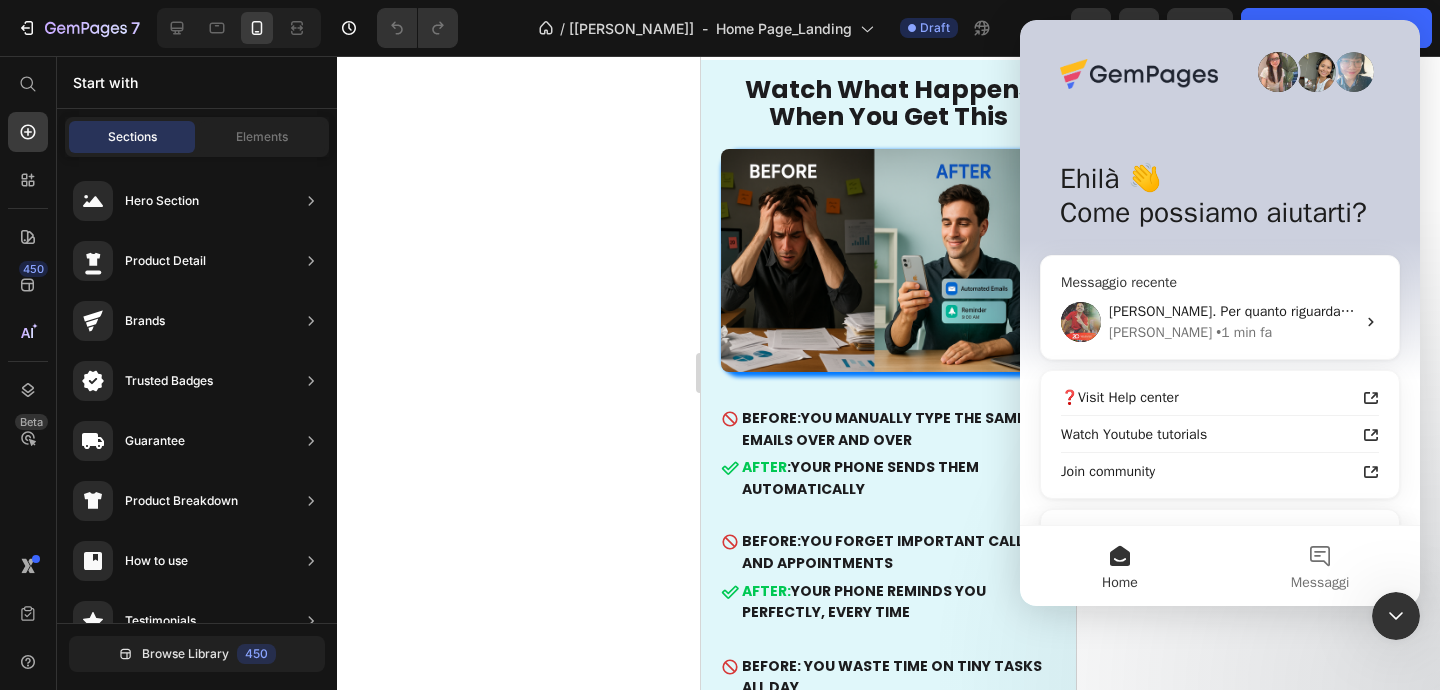 click on "[PERSON_NAME].   Per quanto riguarda la spaziatura nera, il problema si verifica quando sono presenti margini e proporzioni specifici per l'elemento video: [URL][DOMAIN_NAME] - [URL][DOMAIN_NAME]   Per risolvere il problema, ti consigliamo di modificare l'impostazione delle proporzioni dell'elemento video su Originale su tutti i dispositivi: [URL][DOMAIN_NAME]   Controlliamo il risultato sulla nostra pagina duplicata:   Editor: [URL][DOMAIN_NAME][DOMAIN_NAME] Anteprima: [URL][DOMAIN_NAME]   Risultato: [URL][DOMAIN_NAME]   Fammi sapere se ti è stato utile." at bounding box center [2834, 311] 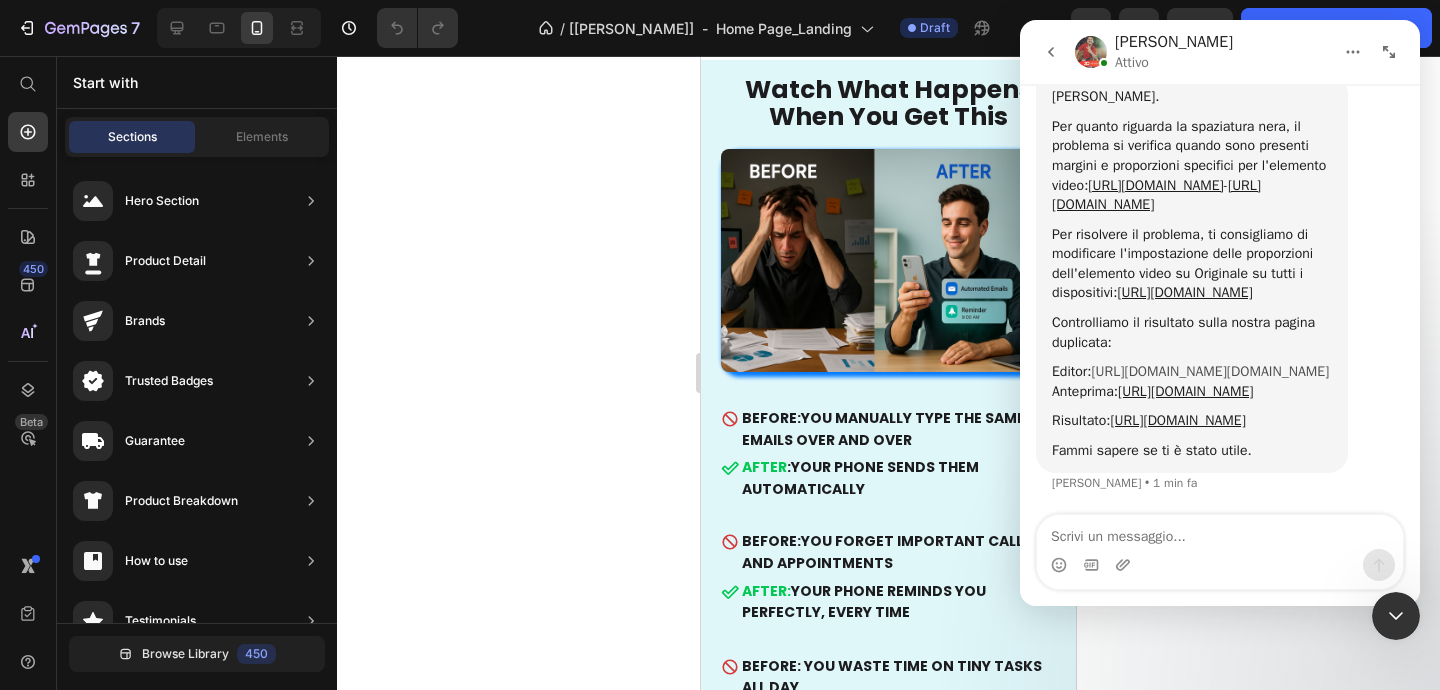 scroll, scrollTop: 5190, scrollLeft: 0, axis: vertical 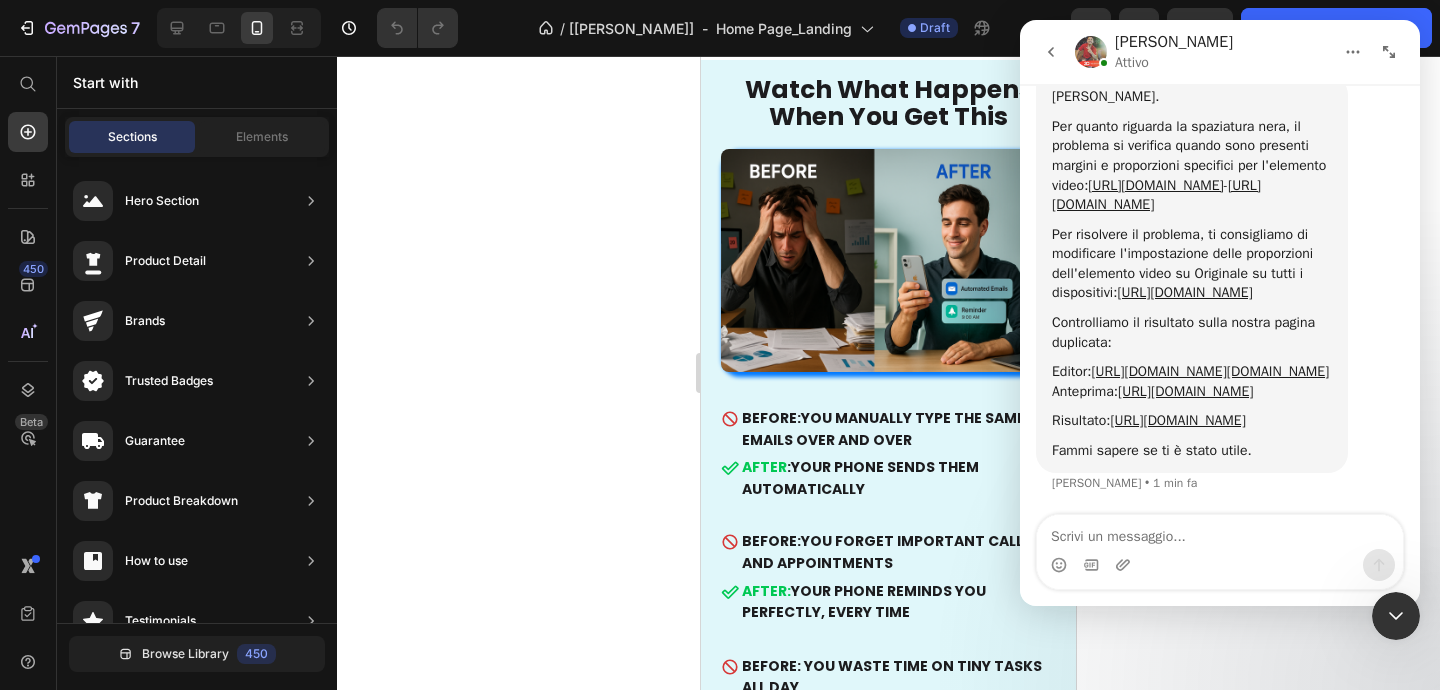 click on "Anteprima :  [URL][DOMAIN_NAME]" at bounding box center [1192, 392] 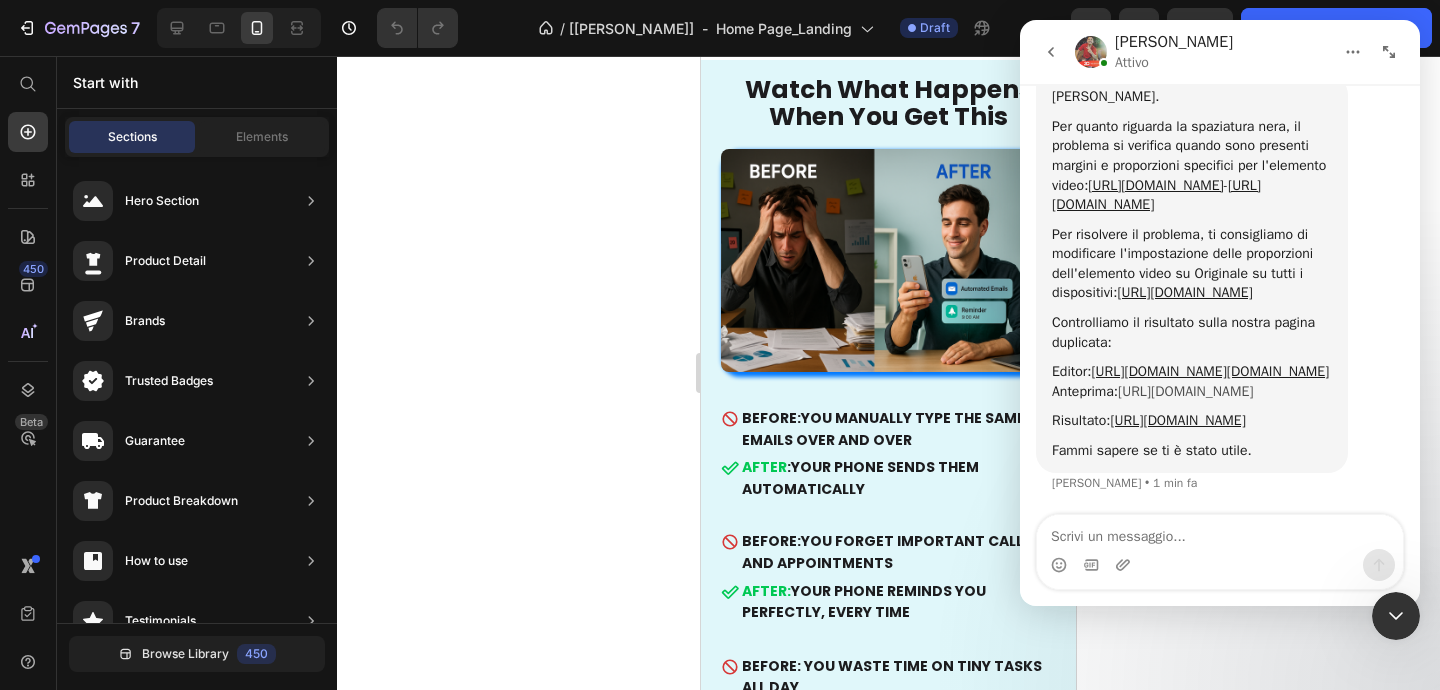 click on "[URL][DOMAIN_NAME]" at bounding box center [1185, 391] 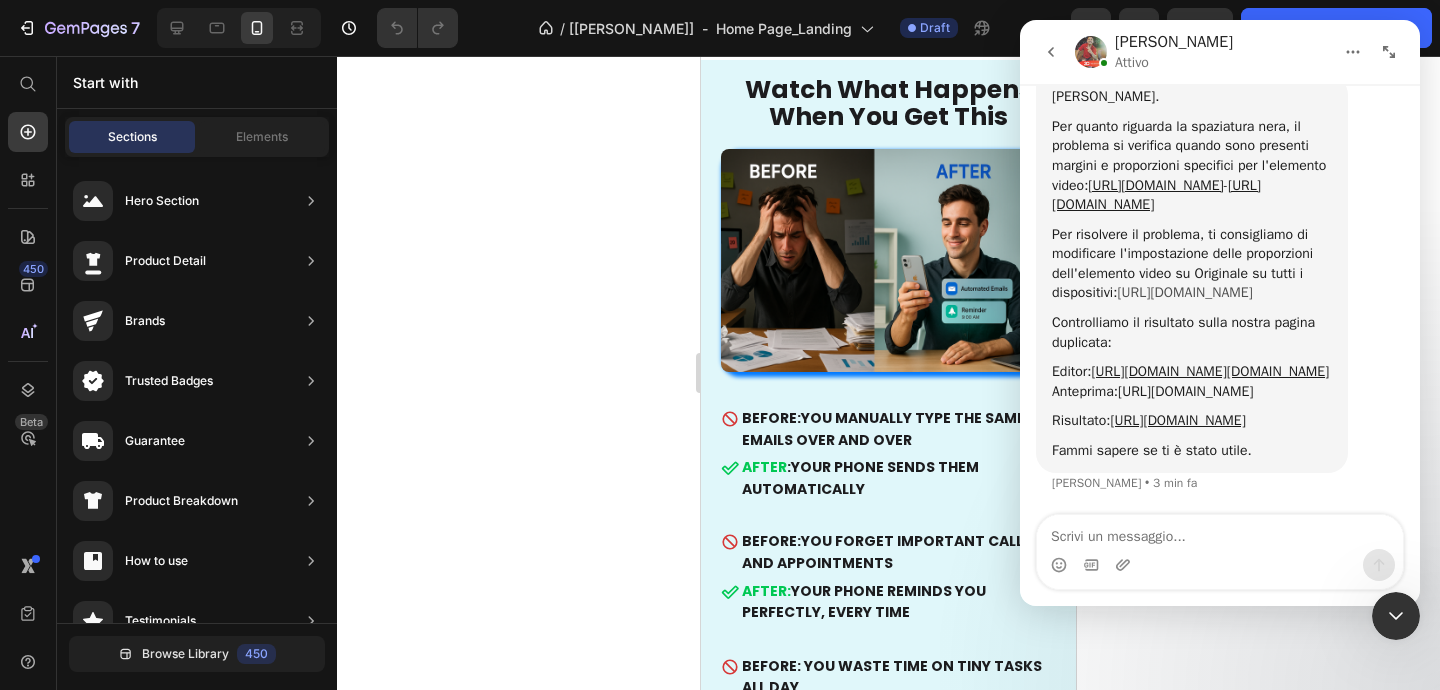 scroll, scrollTop: 5190, scrollLeft: 0, axis: vertical 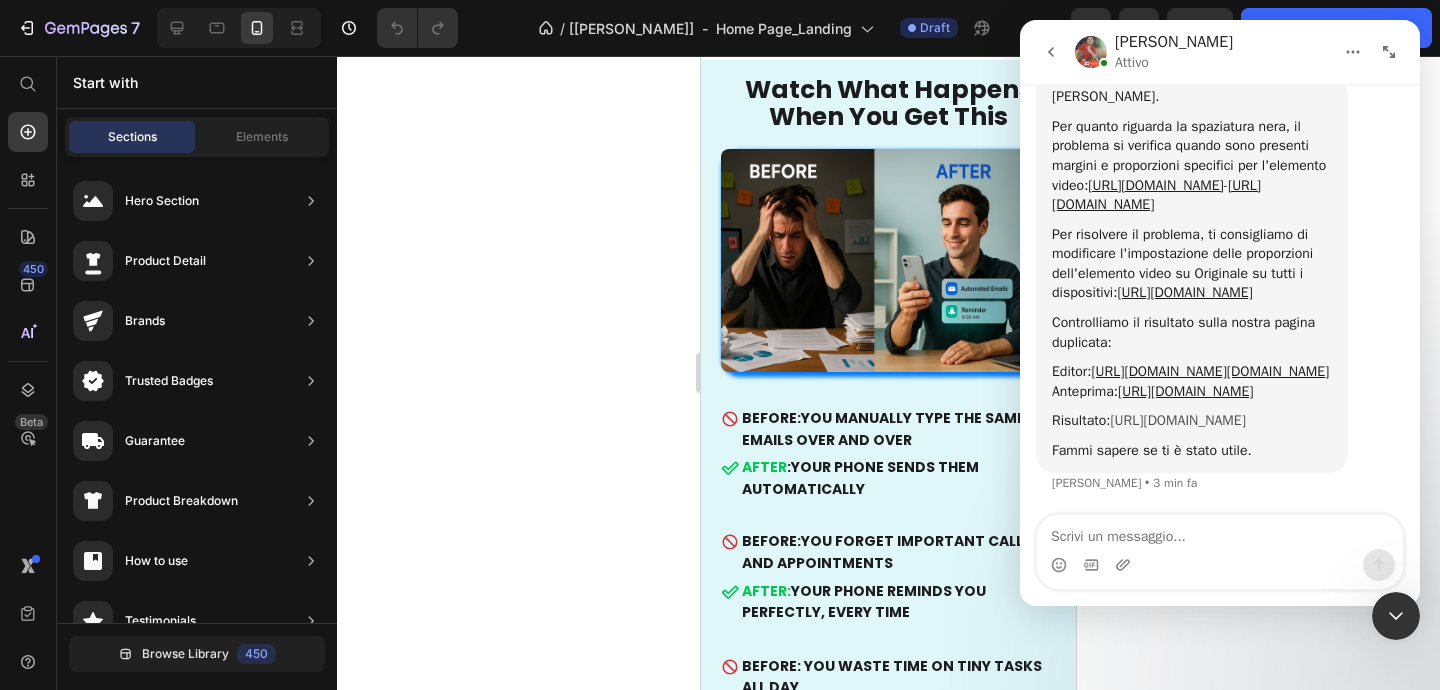 click on "[URL][DOMAIN_NAME]" at bounding box center [1177, 420] 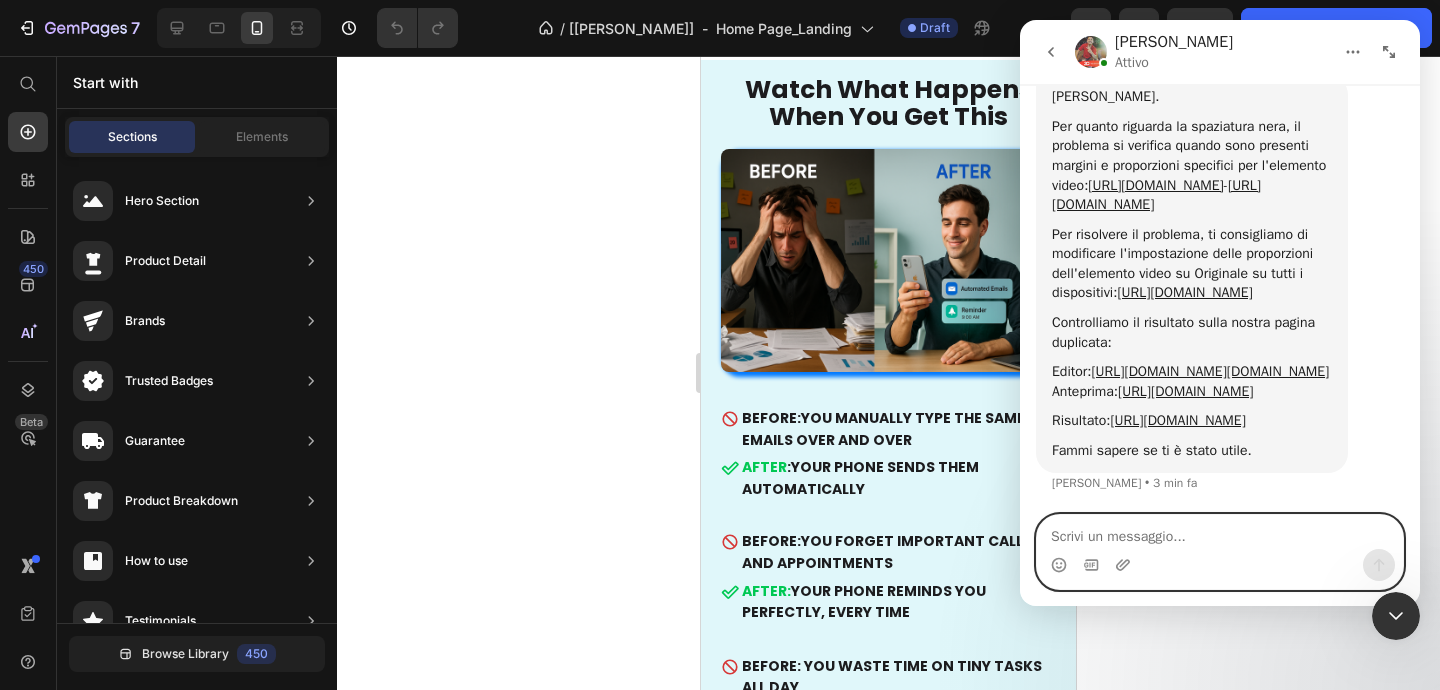 click at bounding box center [1220, 552] 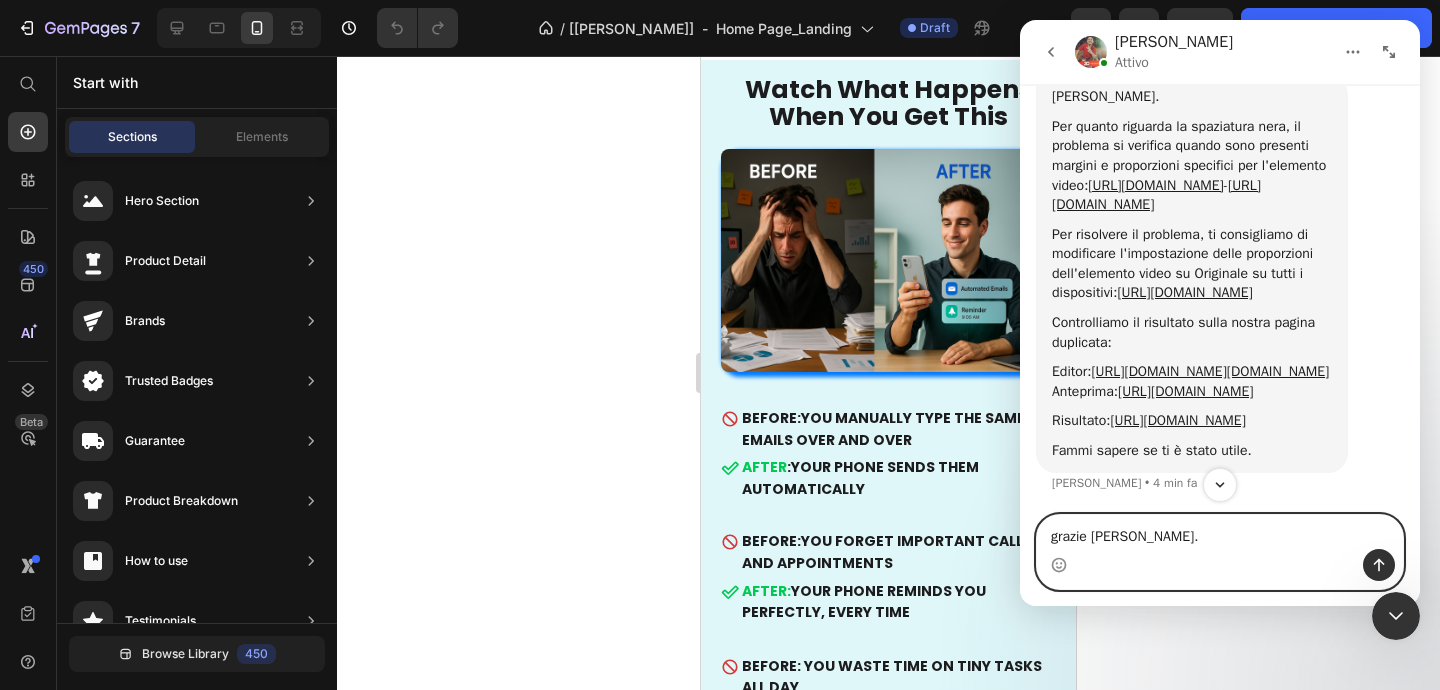 scroll, scrollTop: 5046, scrollLeft: 0, axis: vertical 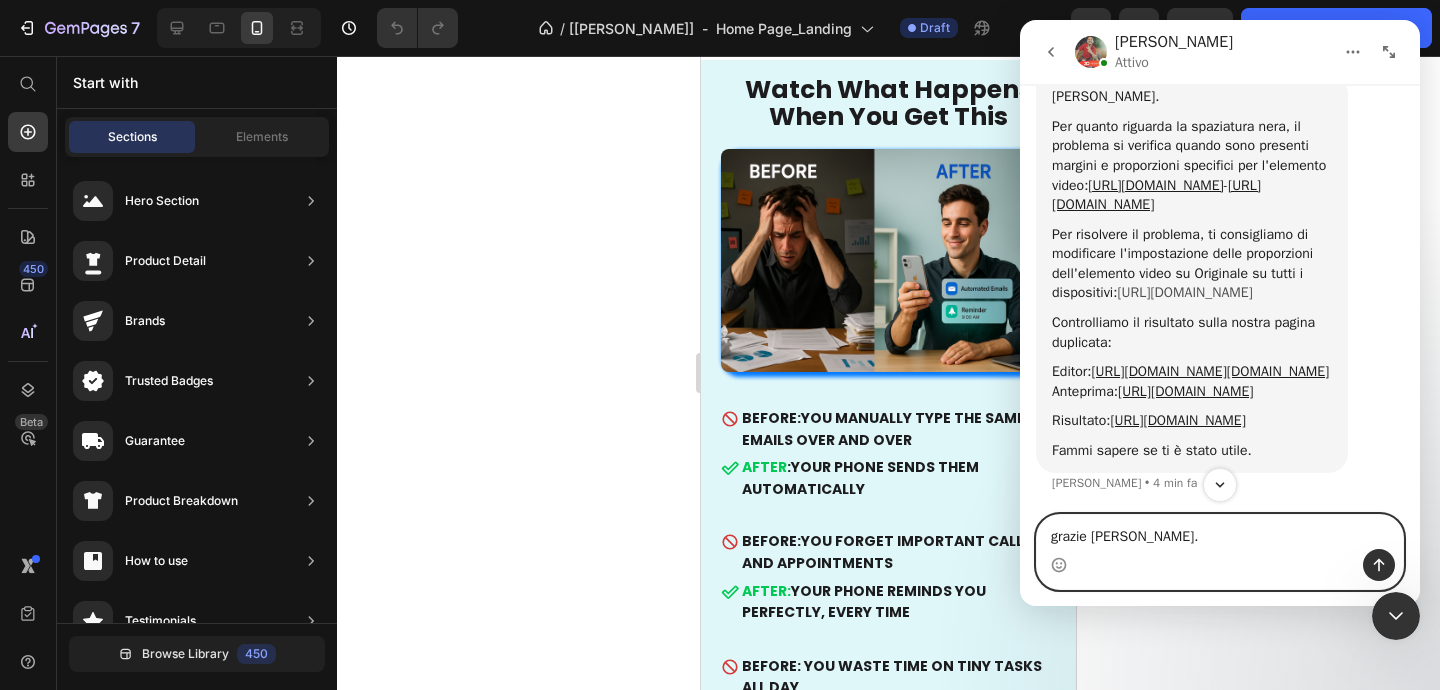 type on "grazie [PERSON_NAME]." 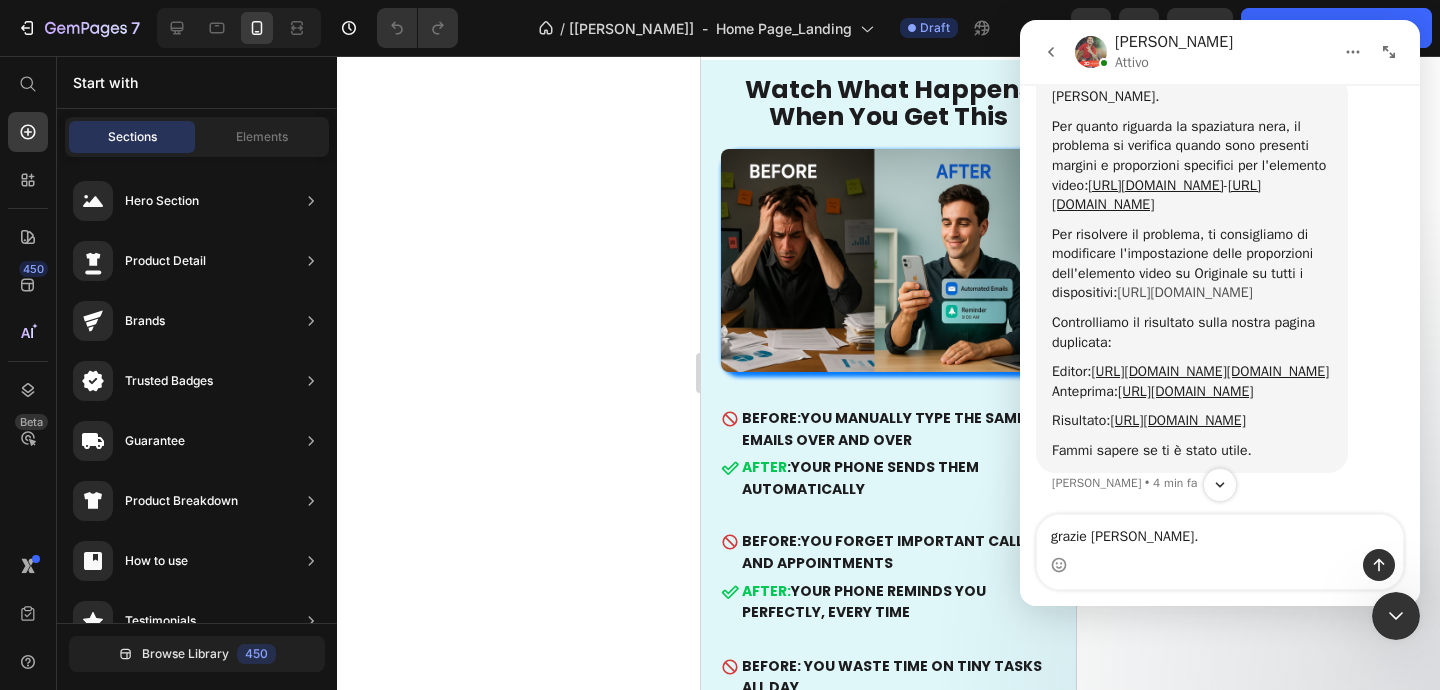 click on "[URL][DOMAIN_NAME]" at bounding box center (1184, 292) 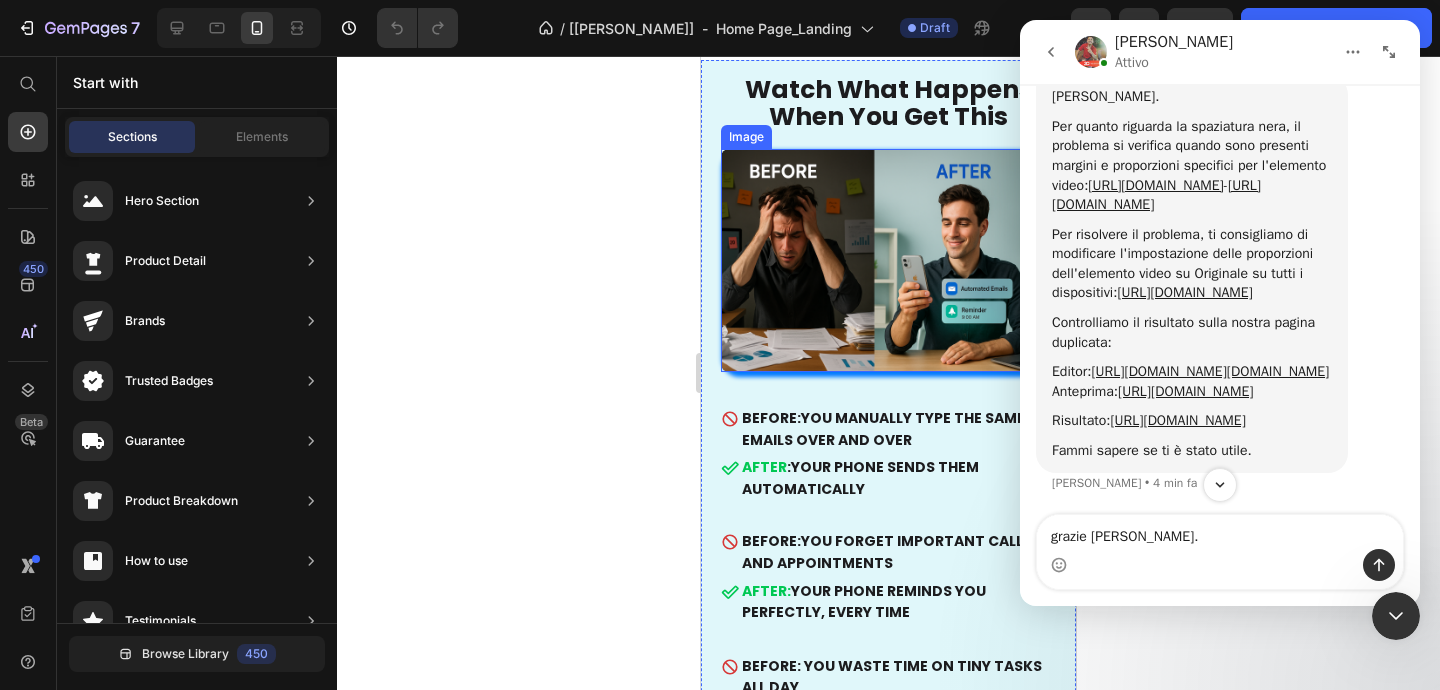 click at bounding box center (888, 260) 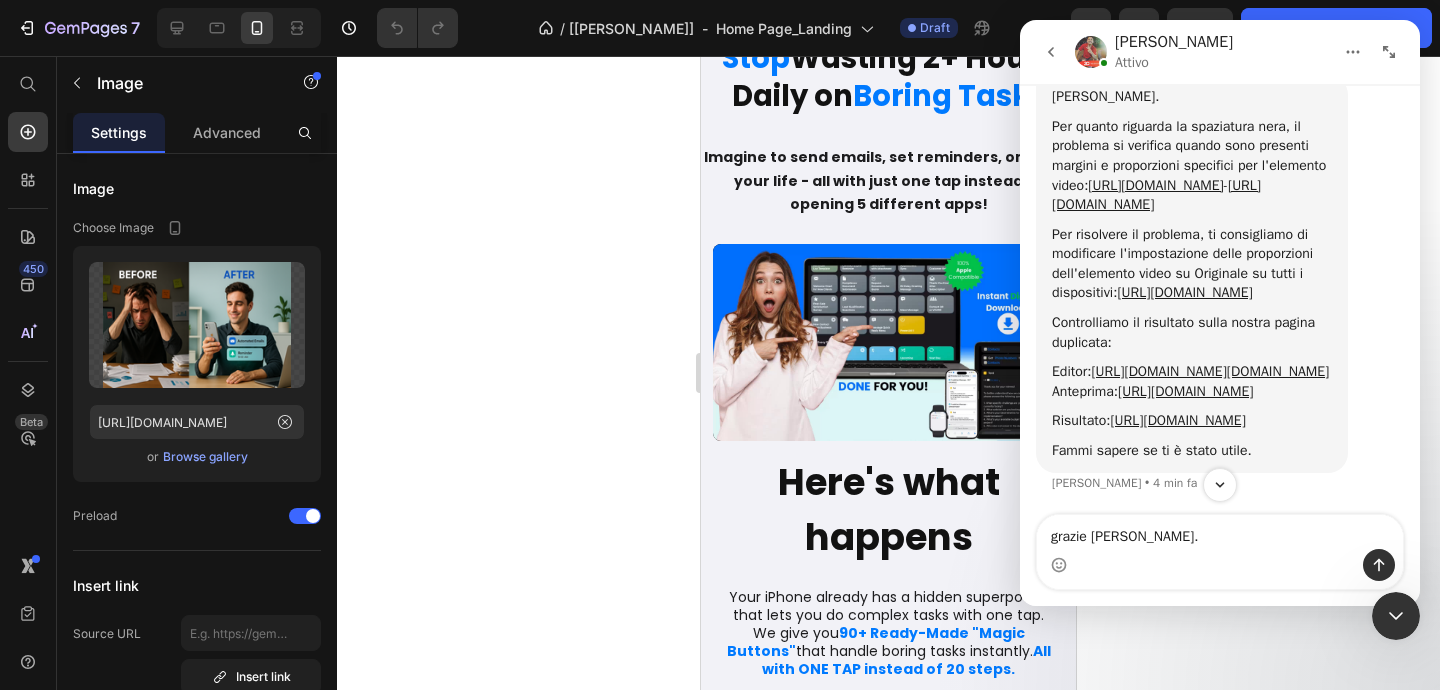 scroll, scrollTop: 0, scrollLeft: 0, axis: both 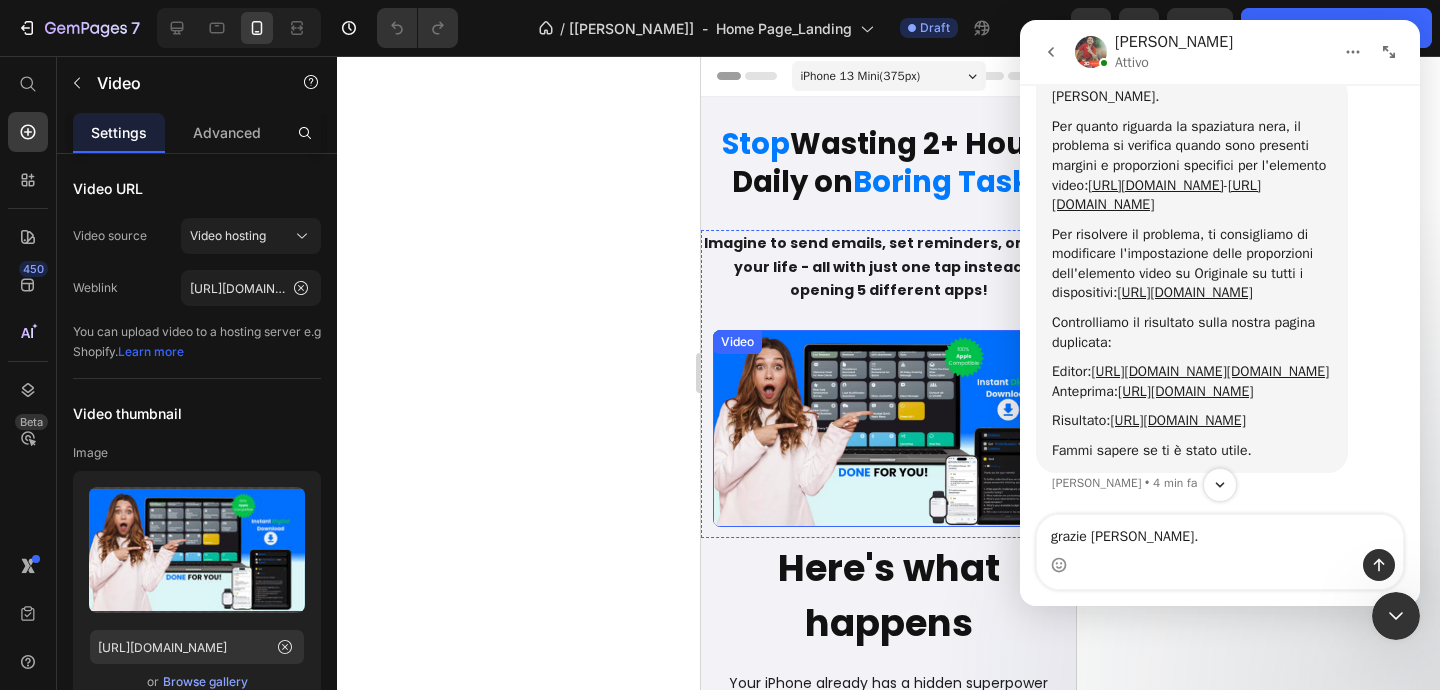 click at bounding box center (888, 428) 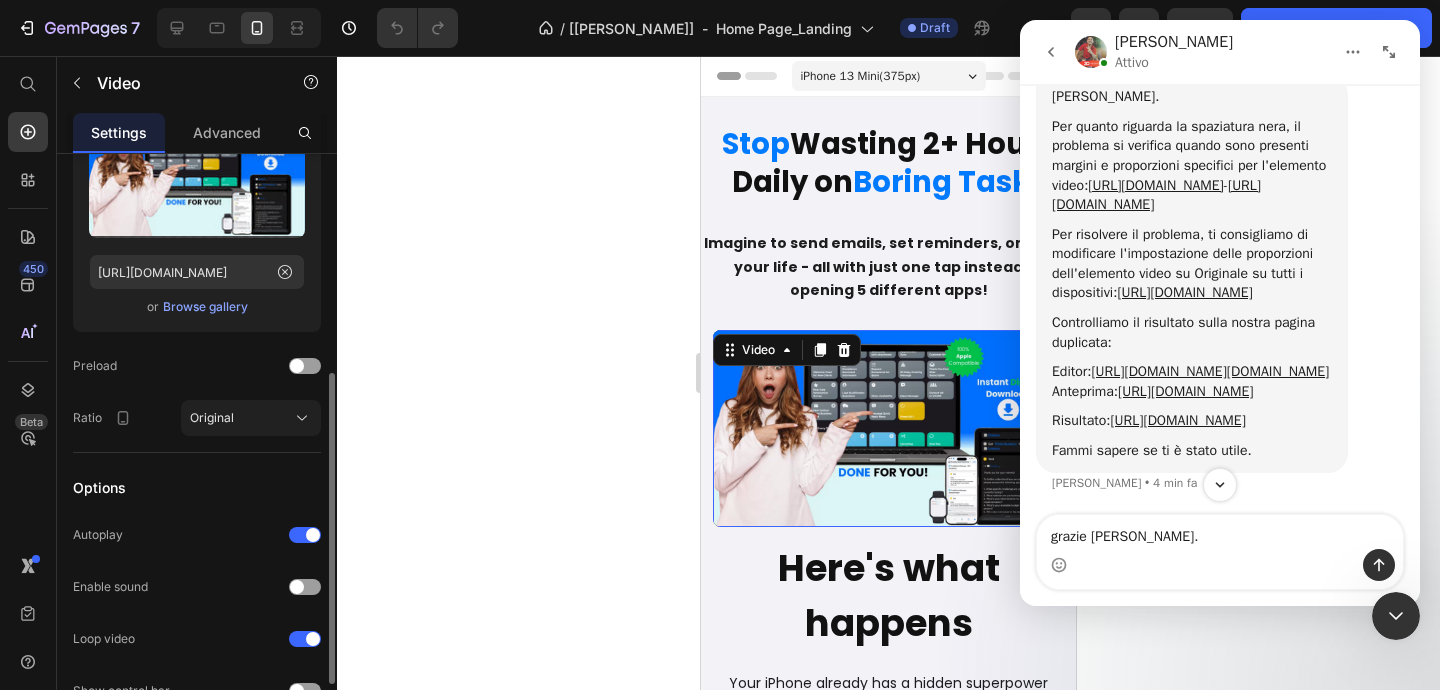 scroll, scrollTop: 393, scrollLeft: 0, axis: vertical 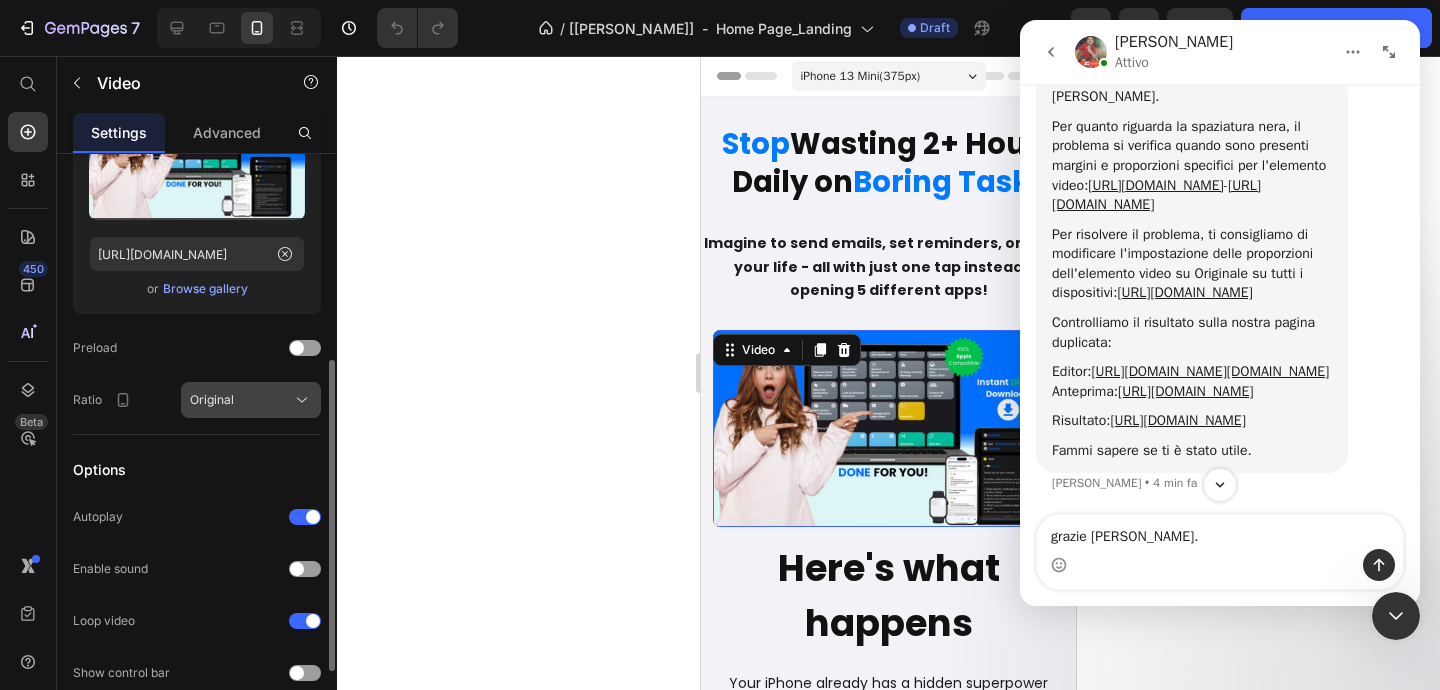 click on "Original" at bounding box center [212, 400] 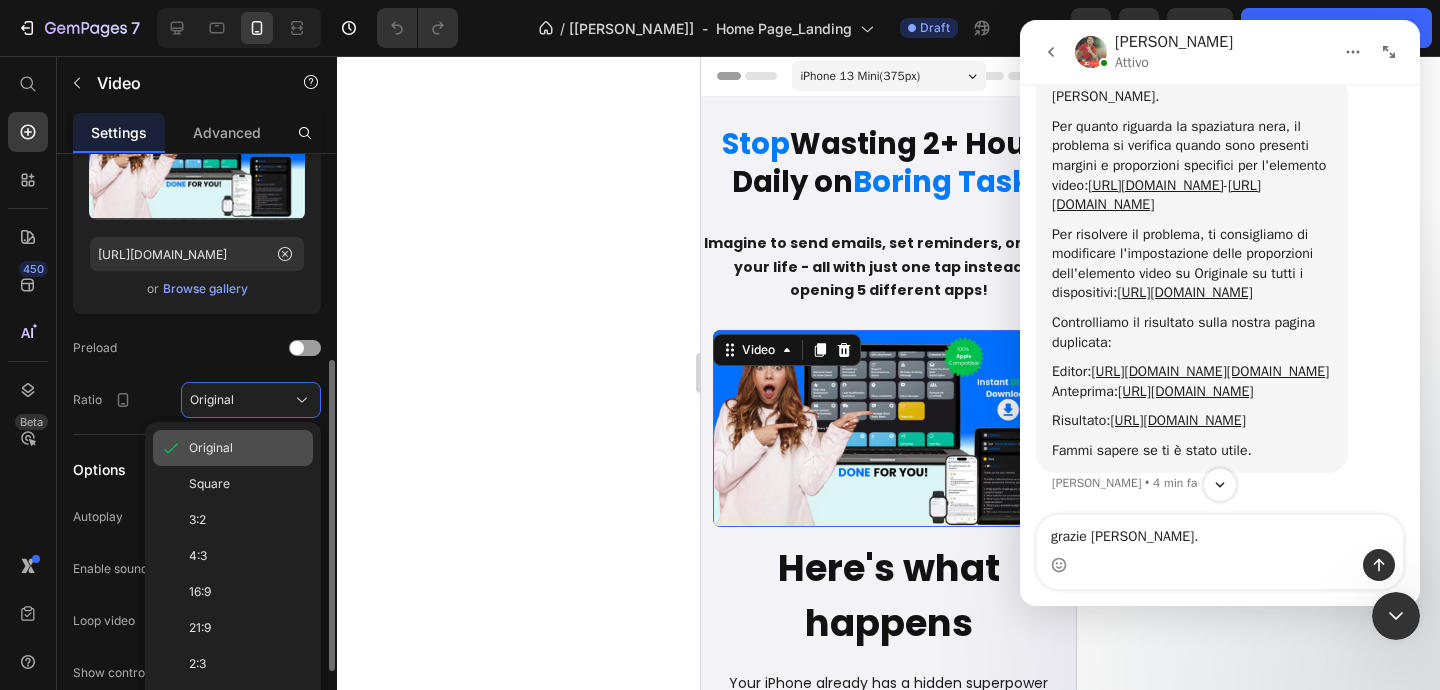 click on "Original" at bounding box center [211, 448] 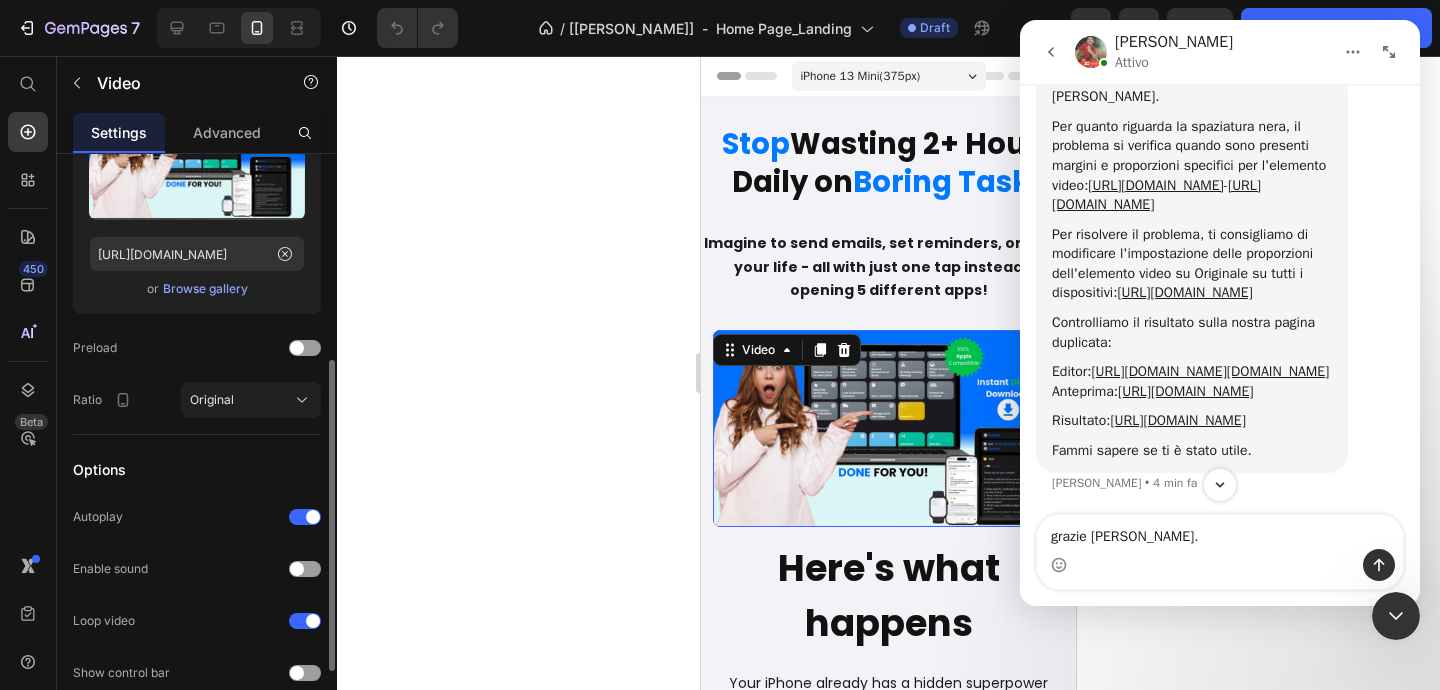 click 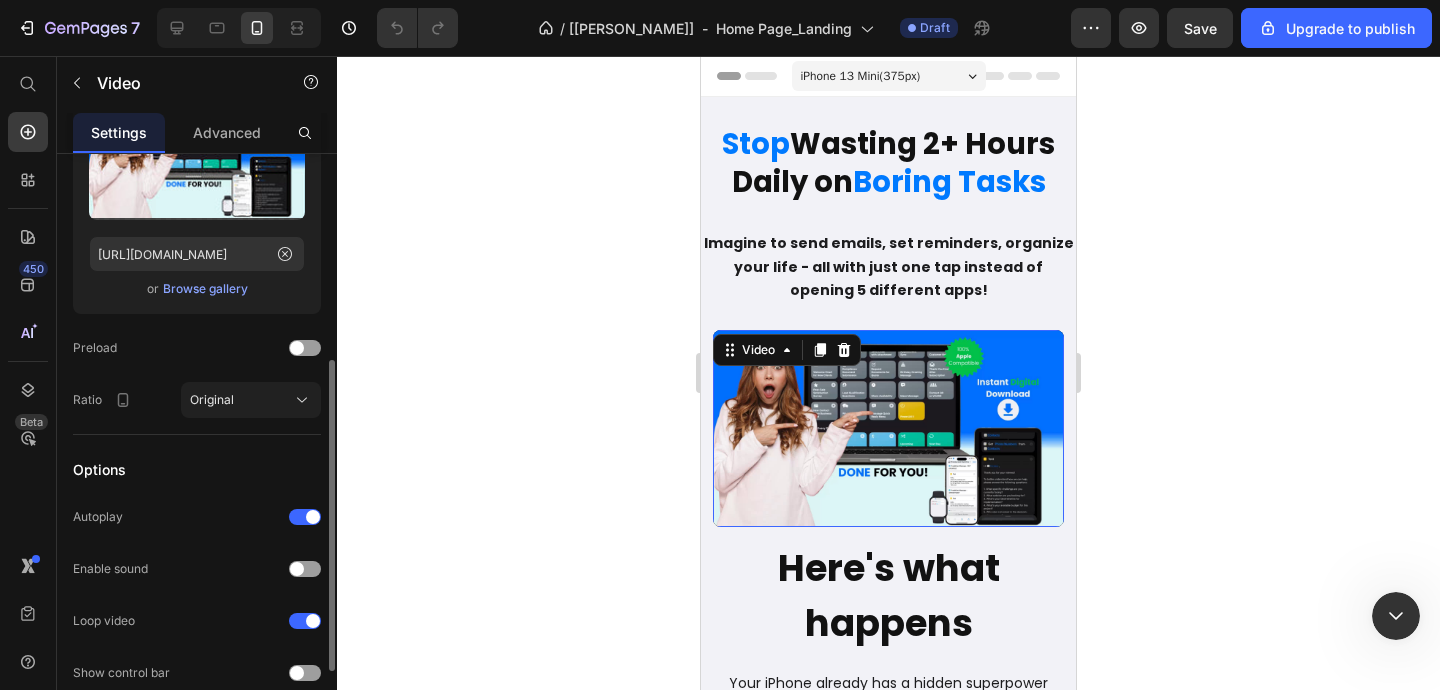 scroll, scrollTop: 0, scrollLeft: 0, axis: both 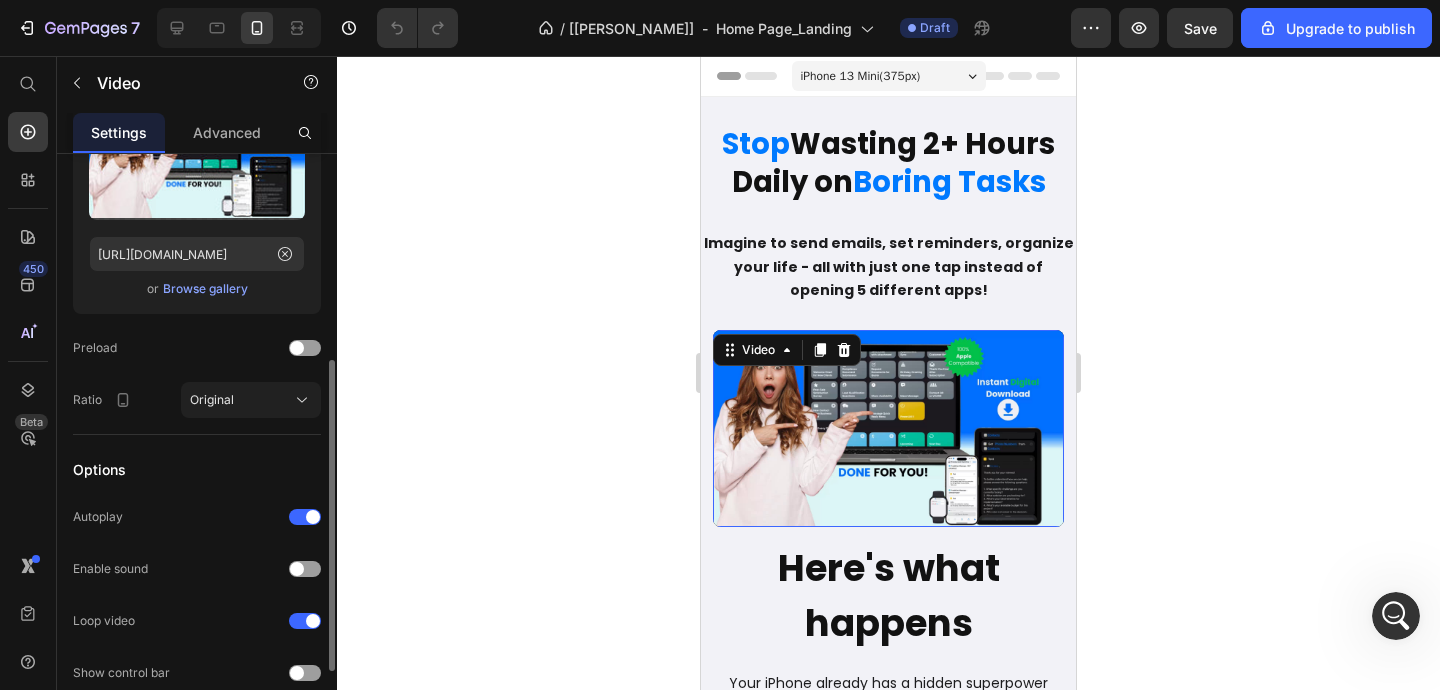 click 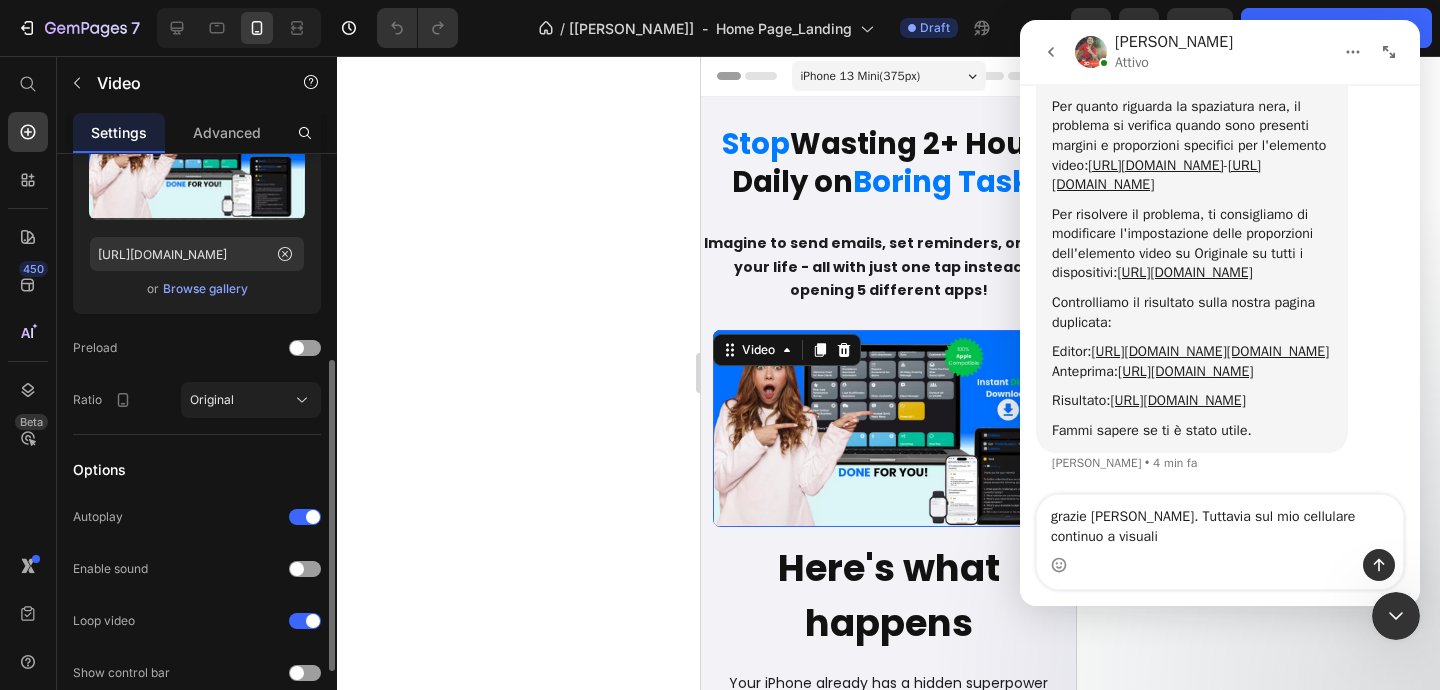 scroll, scrollTop: 5210, scrollLeft: 0, axis: vertical 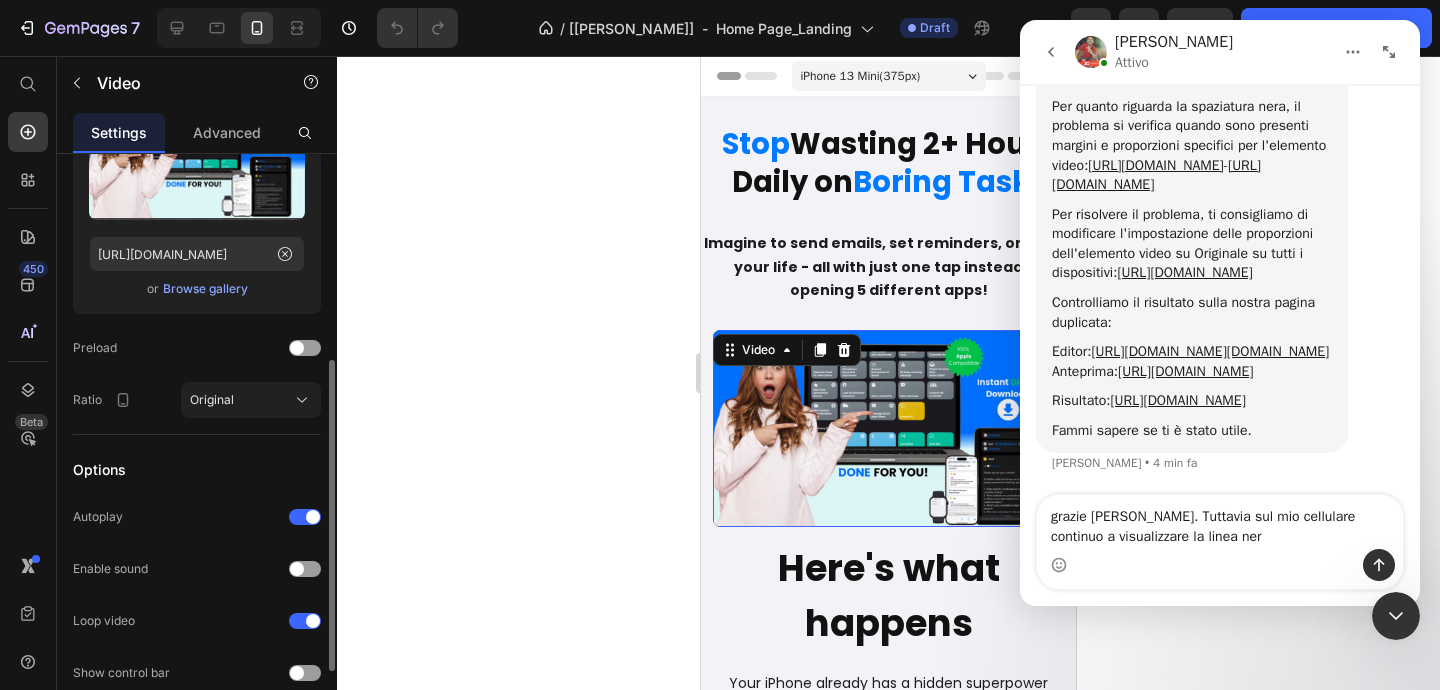 type on "grazie [PERSON_NAME]. Tuttavia sul mio cellulare continuo a visualizzare la linea nera" 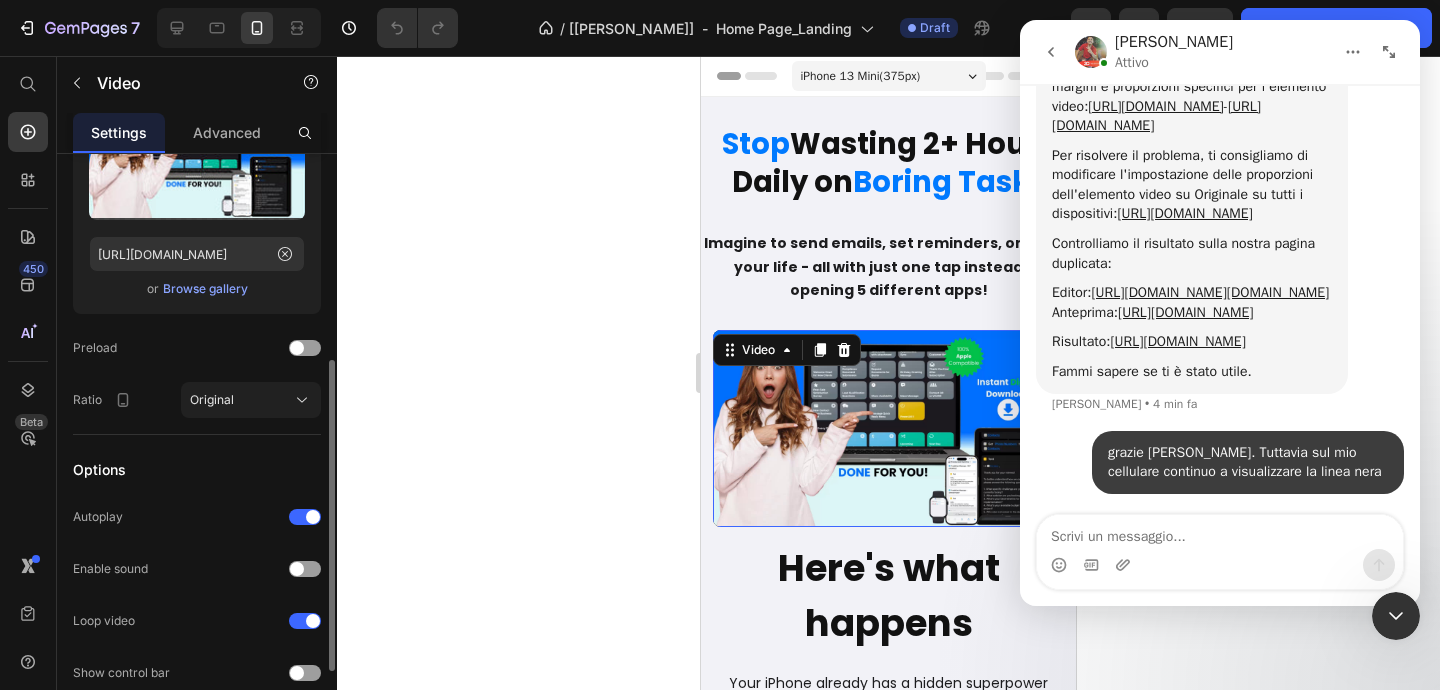 scroll, scrollTop: 5269, scrollLeft: 0, axis: vertical 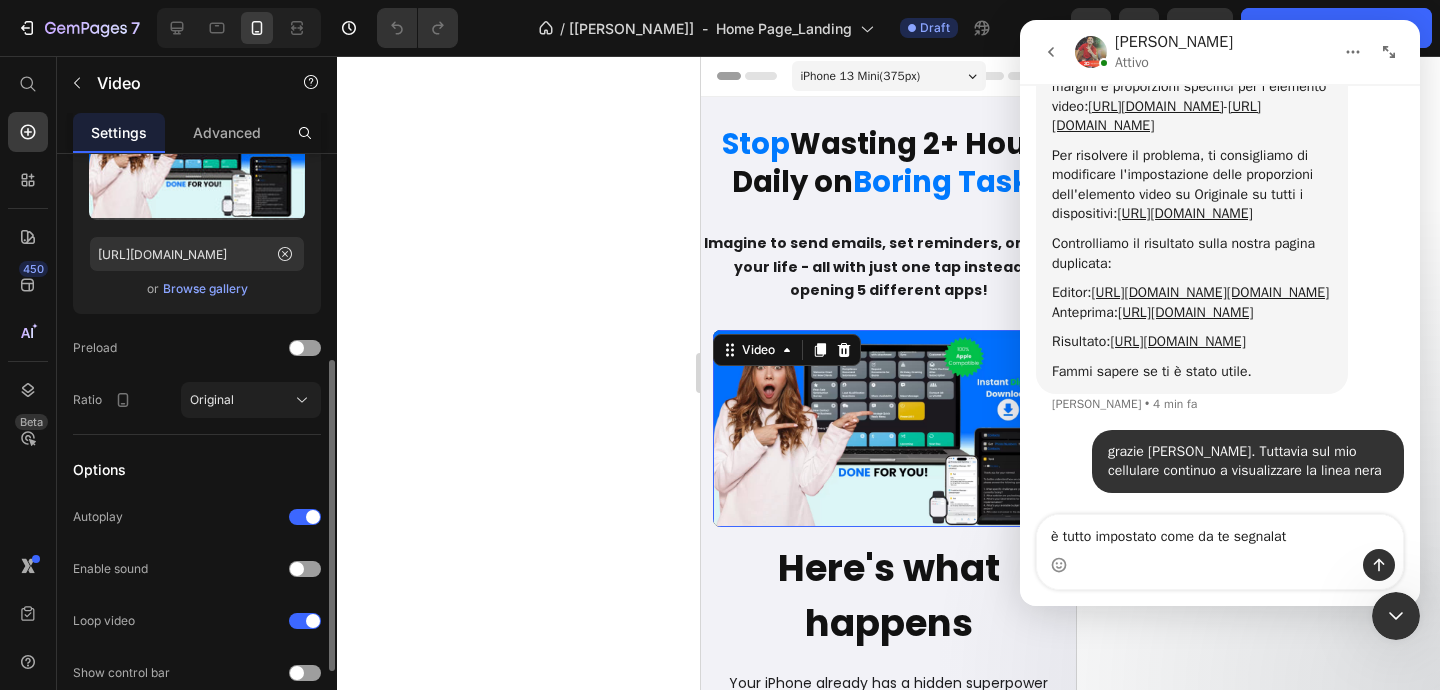 type on "è tutto impostato come da te segnalato" 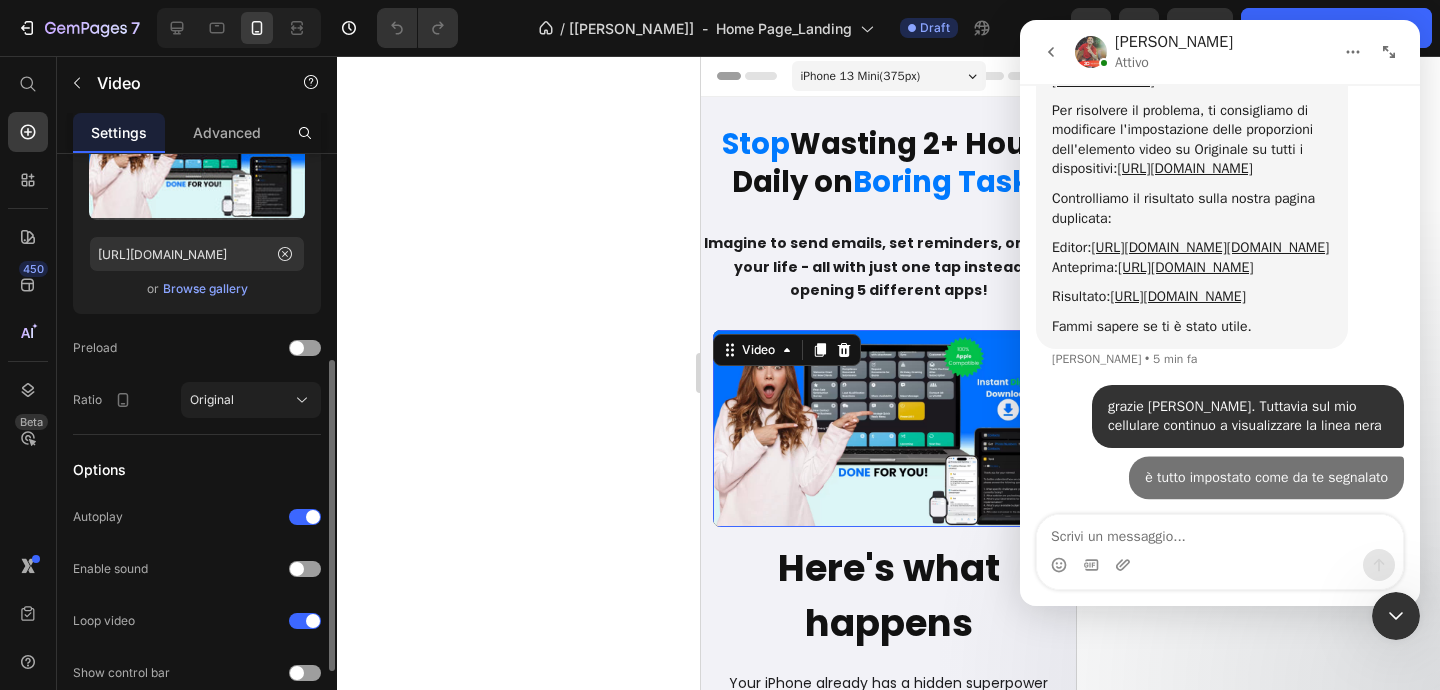 scroll, scrollTop: 5315, scrollLeft: 0, axis: vertical 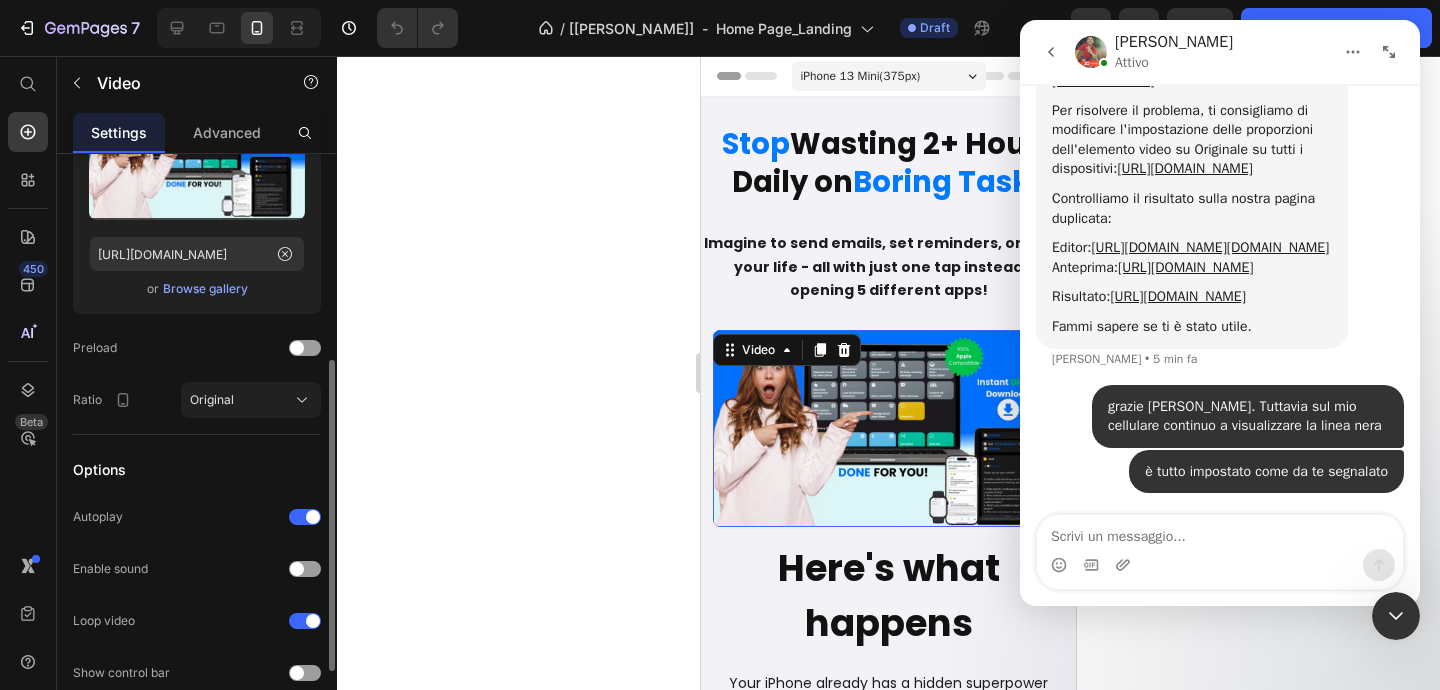click on "Ratio Original" 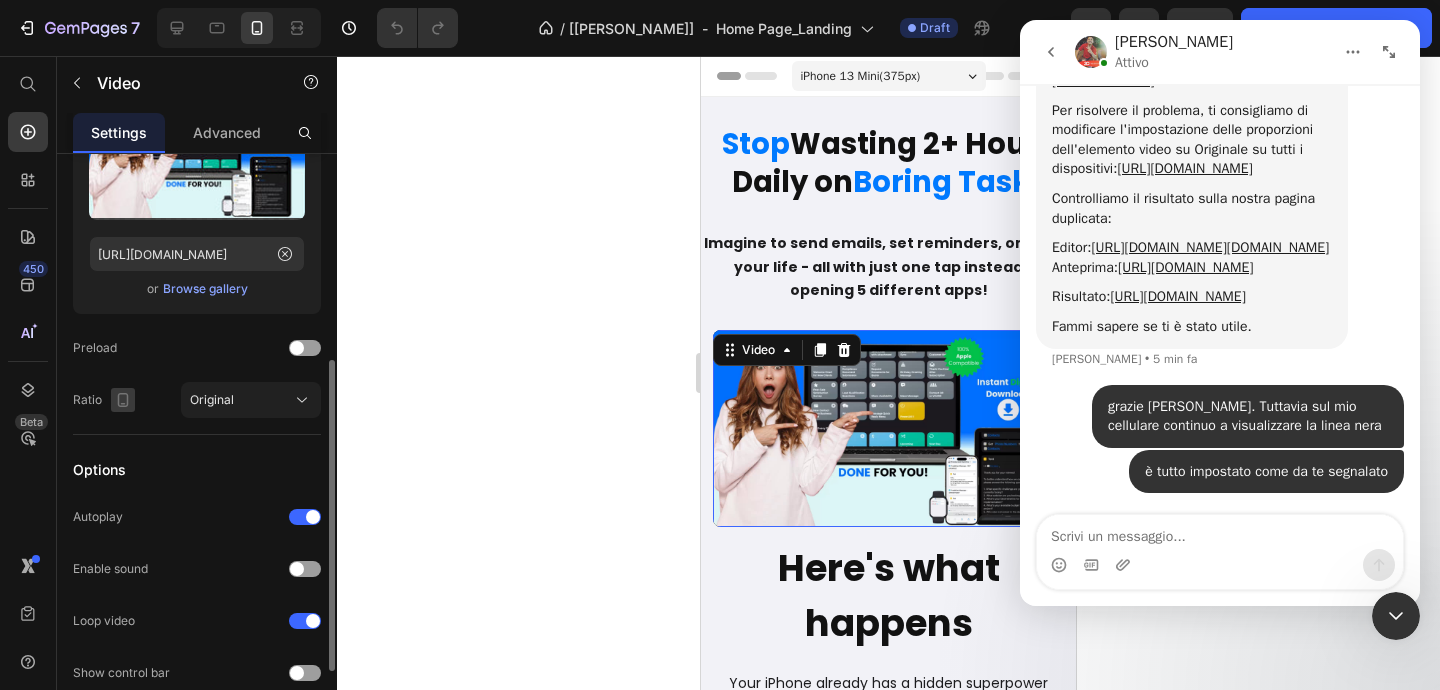 click 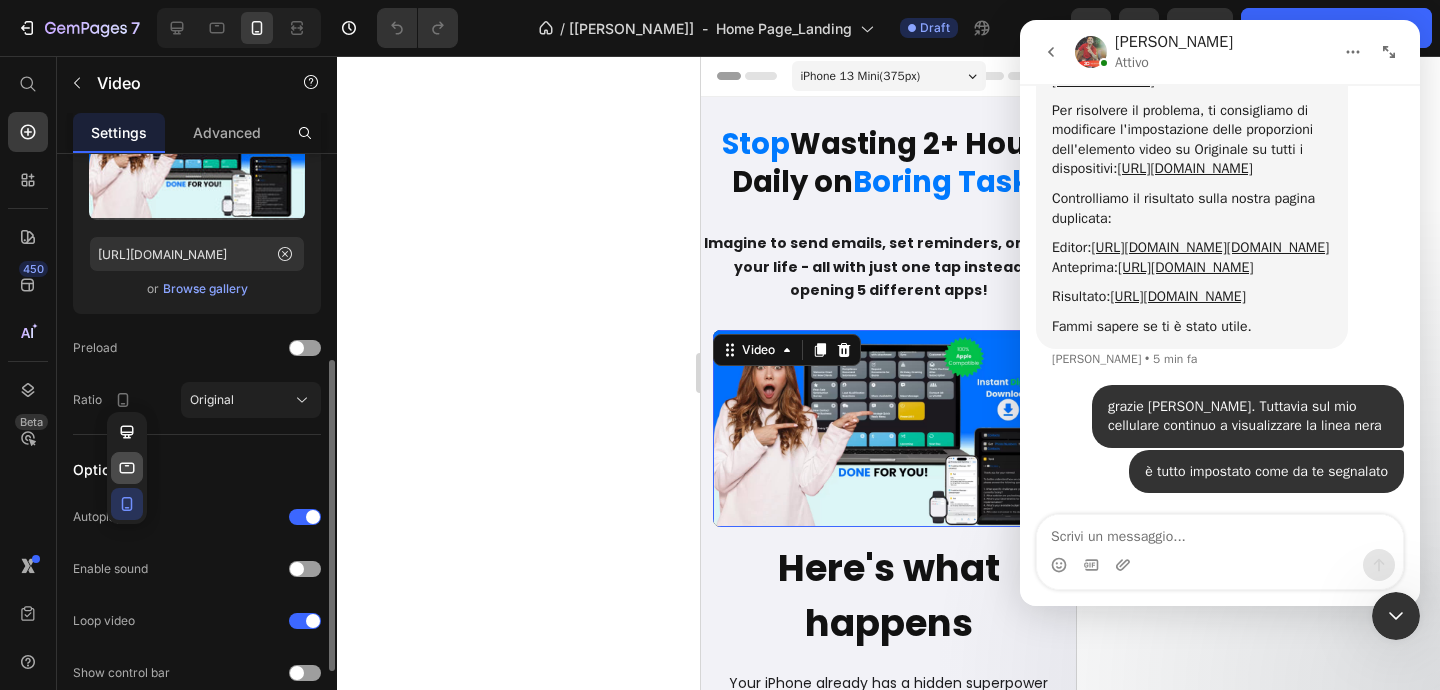 click 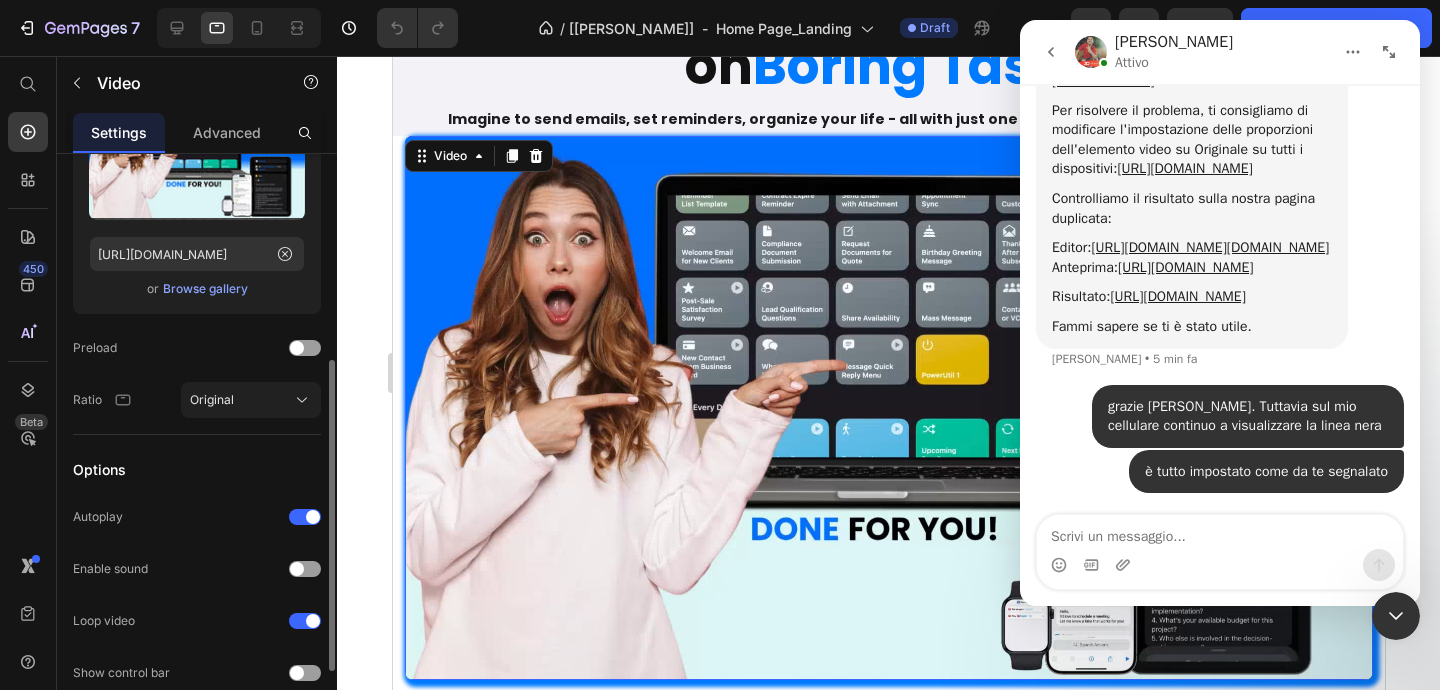 scroll, scrollTop: 148, scrollLeft: 0, axis: vertical 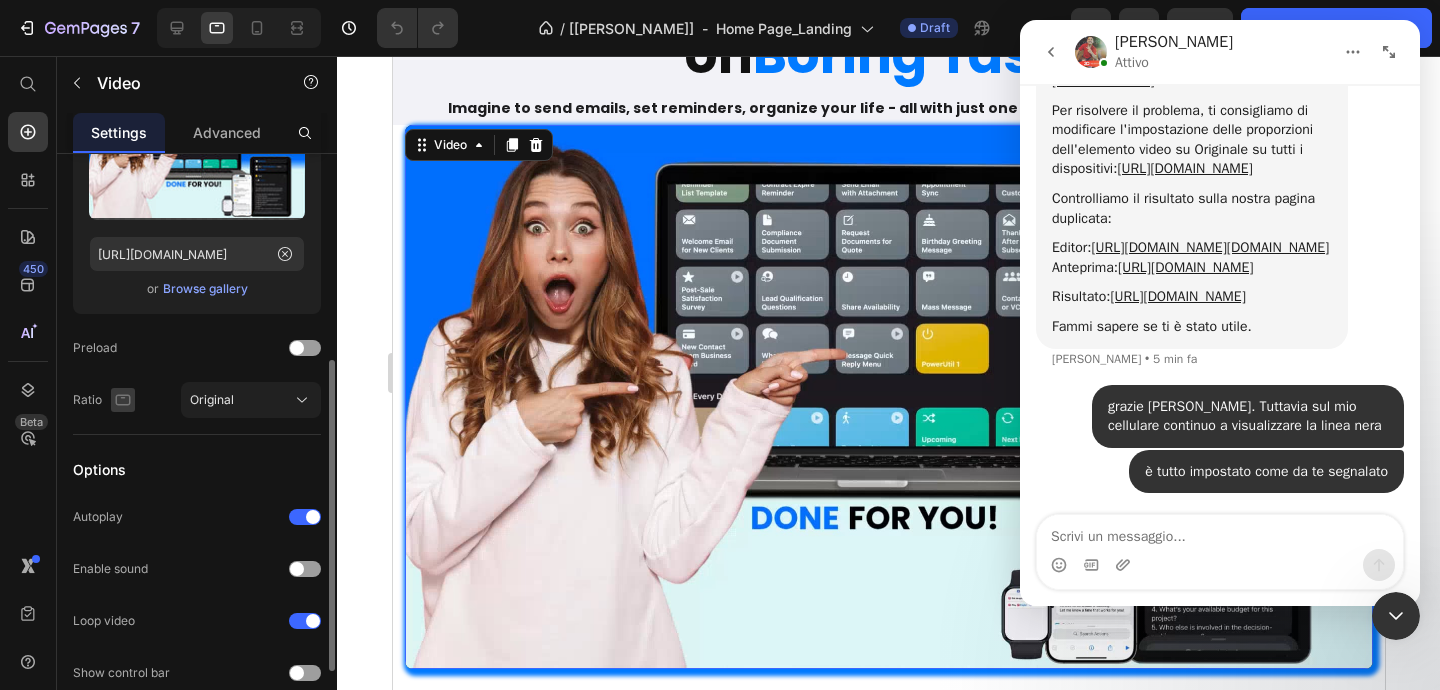 click 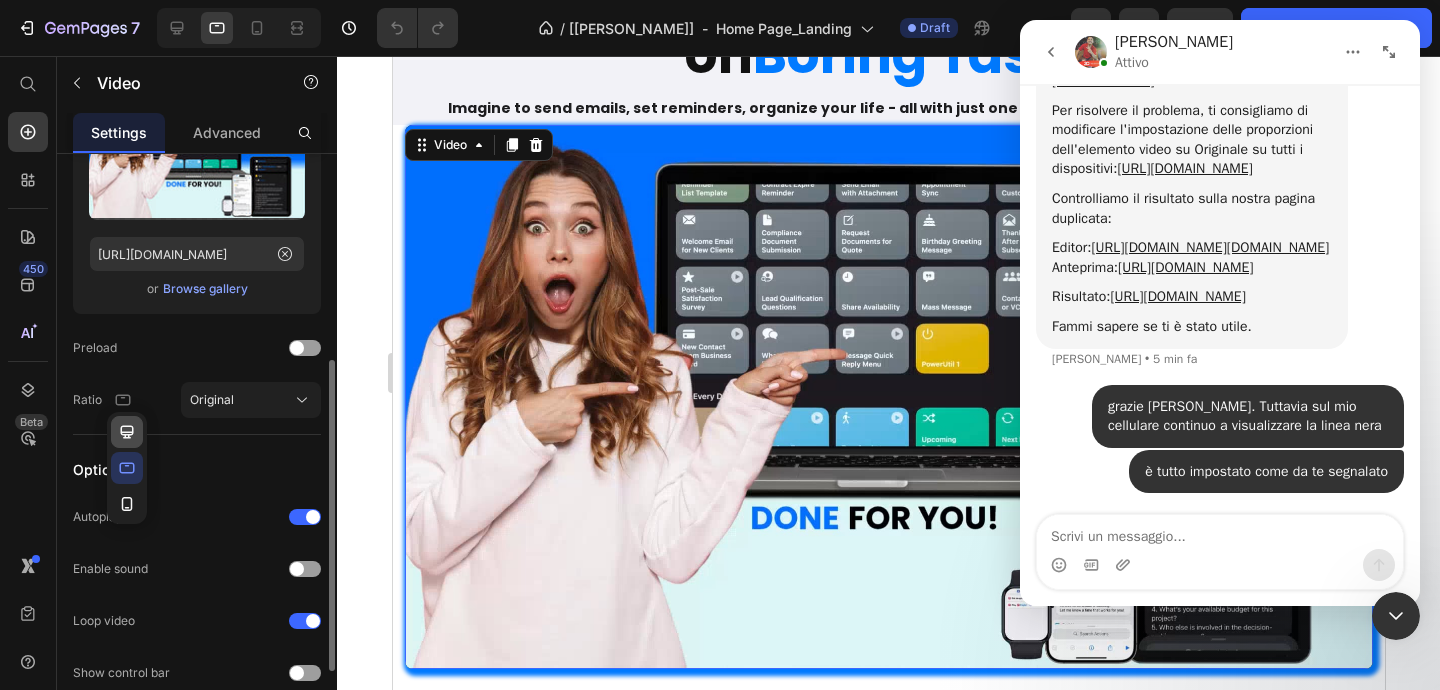 click 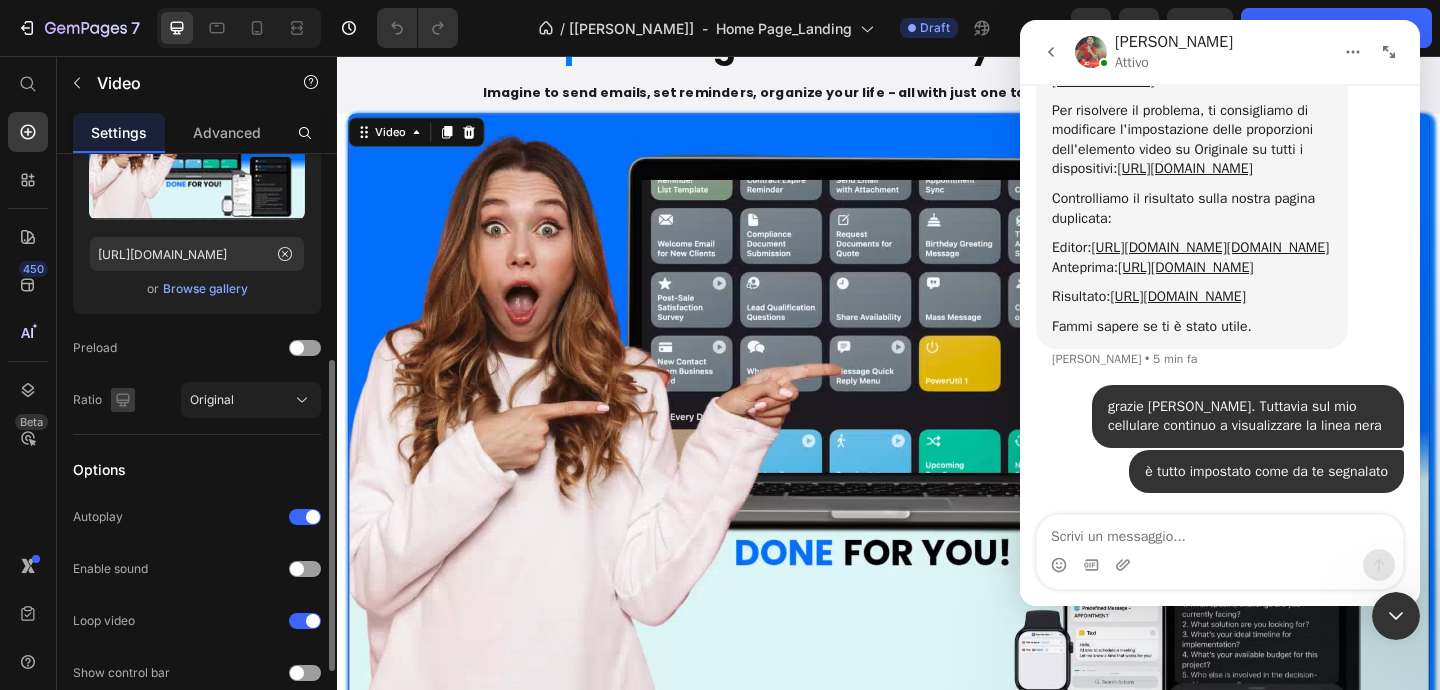 scroll, scrollTop: 73, scrollLeft: 0, axis: vertical 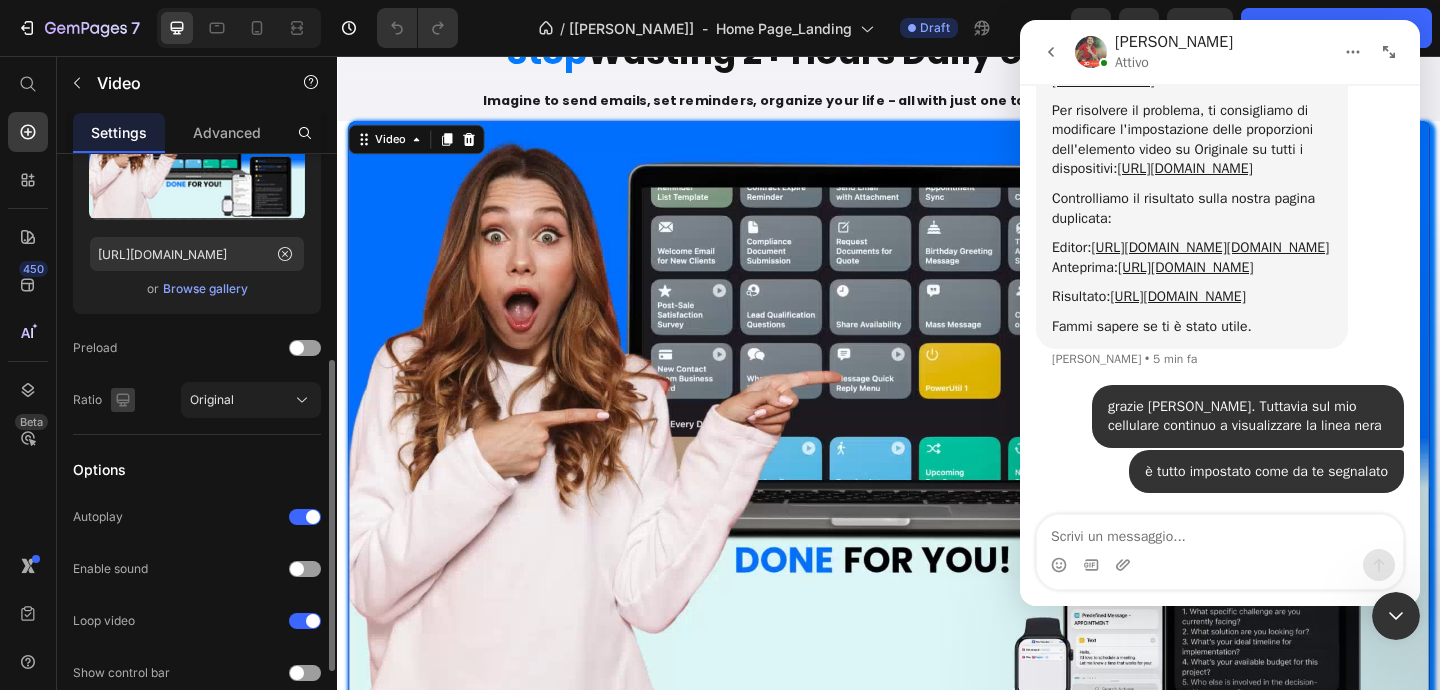 click 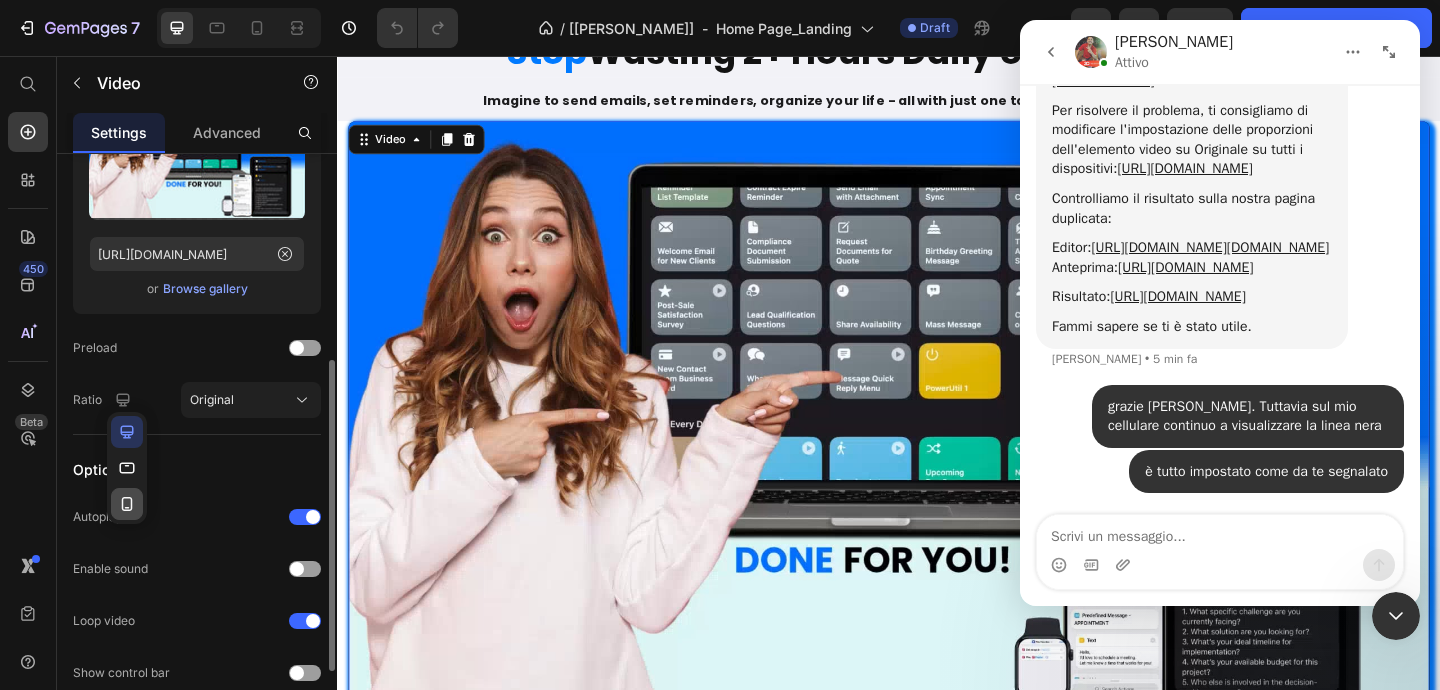 click 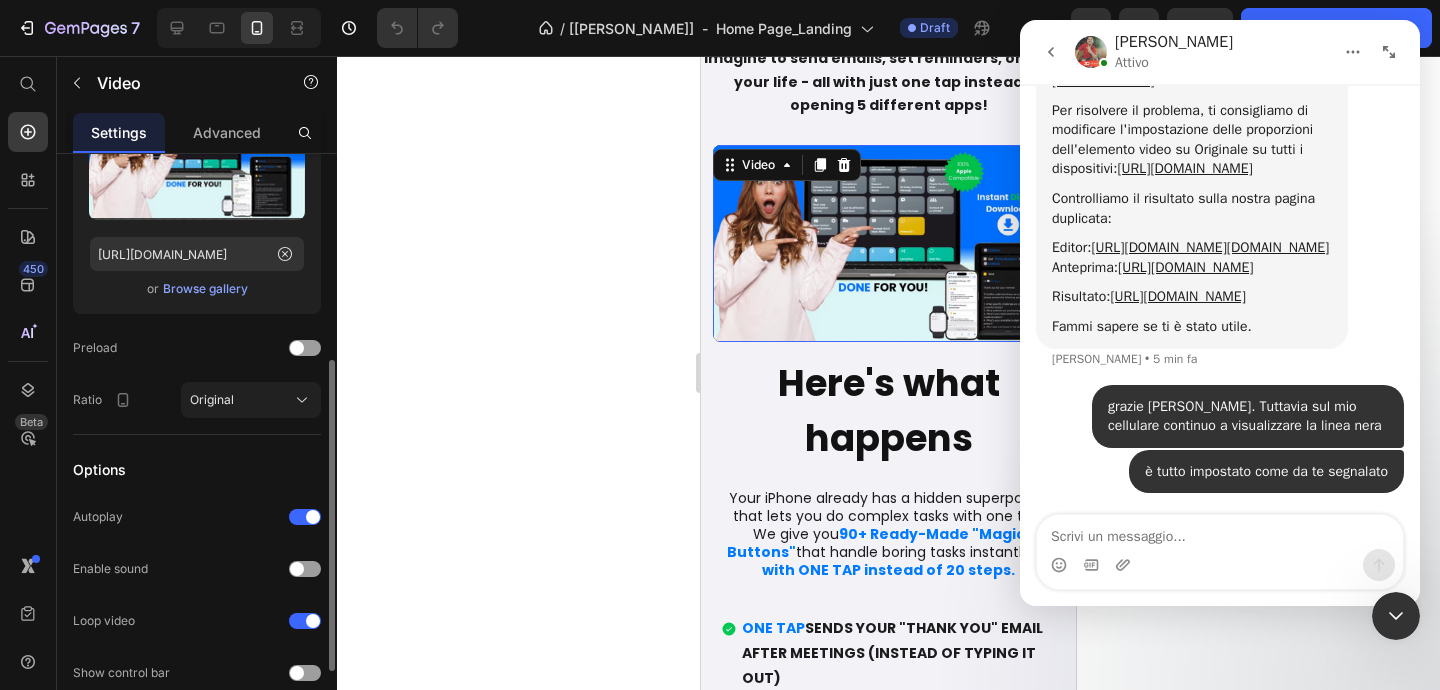 scroll, scrollTop: 203, scrollLeft: 0, axis: vertical 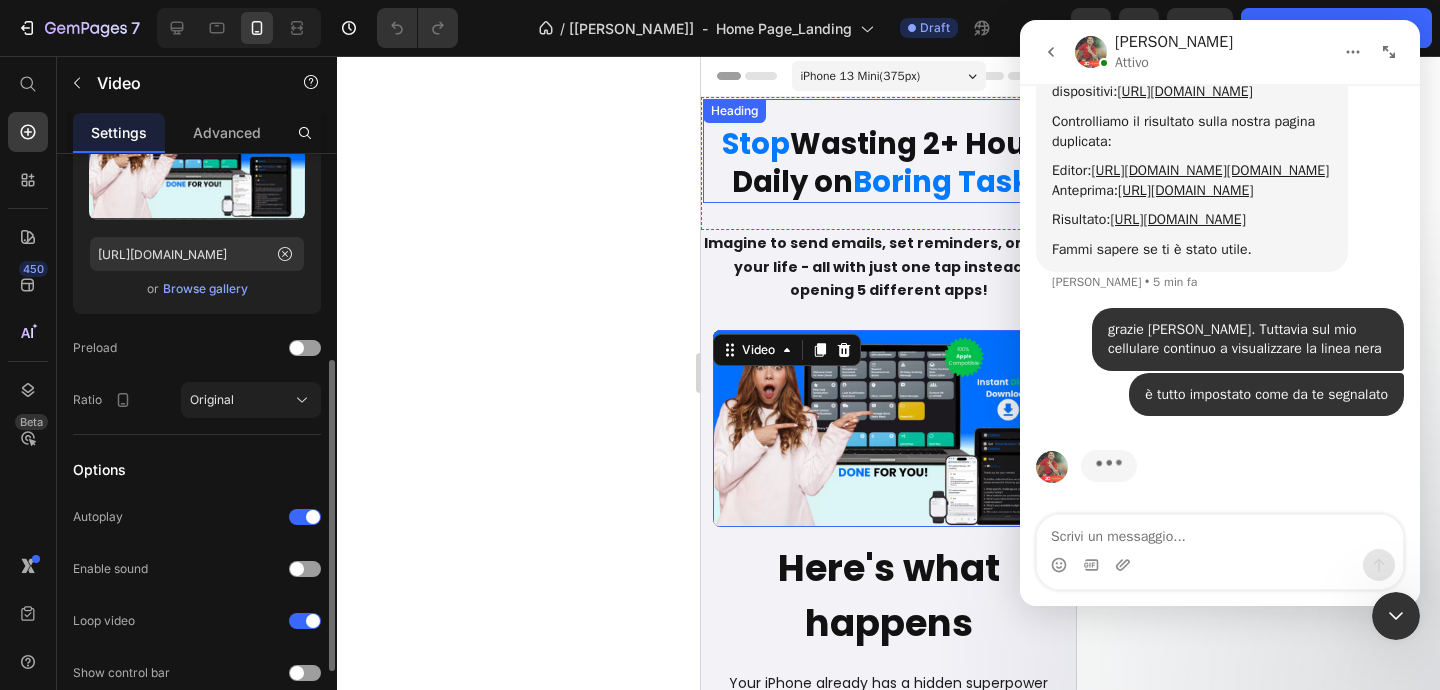 click on "Wasting 2+ Hours Daily on" at bounding box center (894, 163) 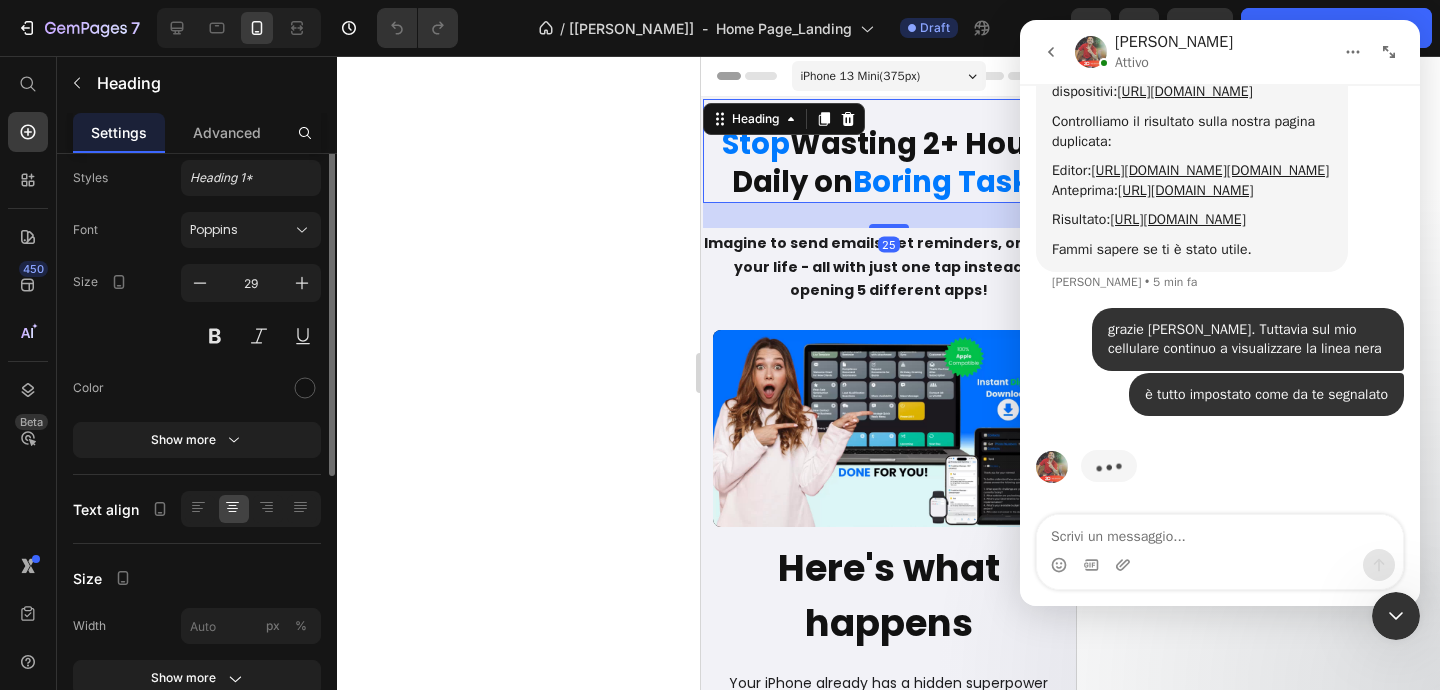 scroll, scrollTop: 63, scrollLeft: 0, axis: vertical 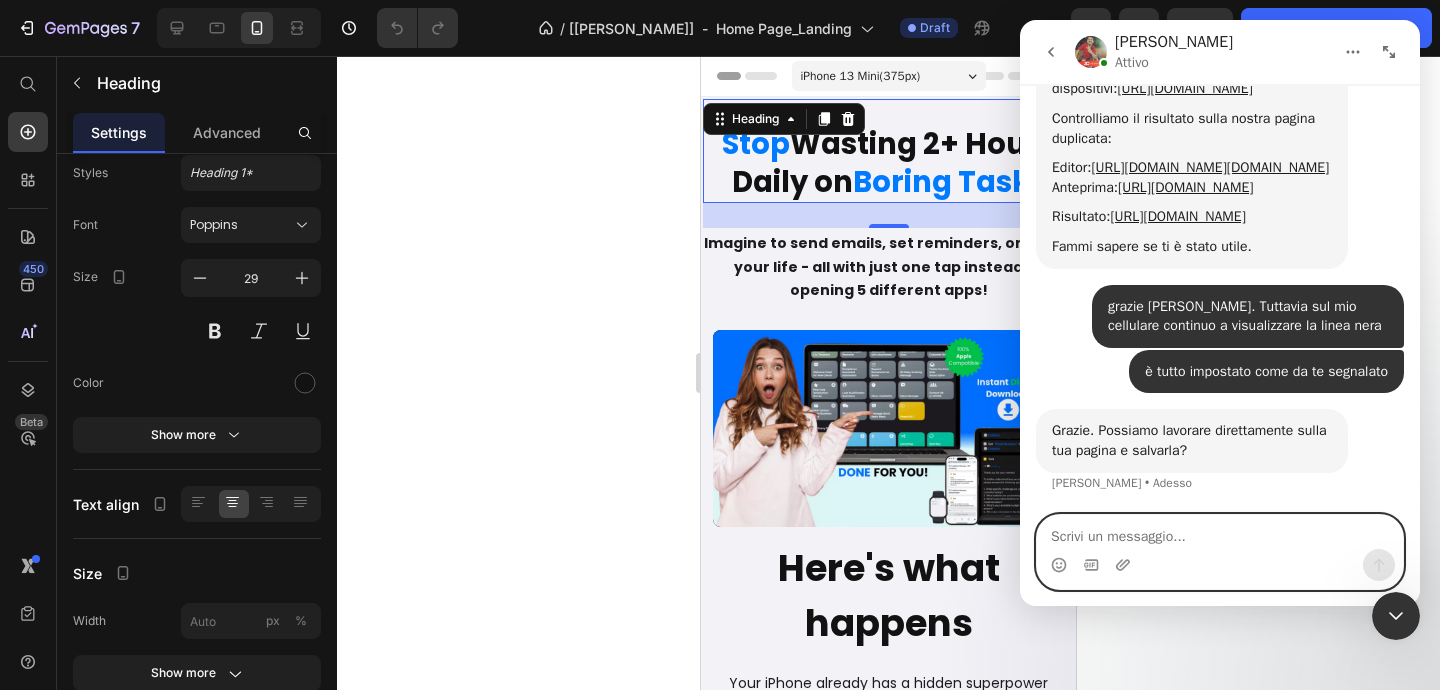 click at bounding box center [1220, 532] 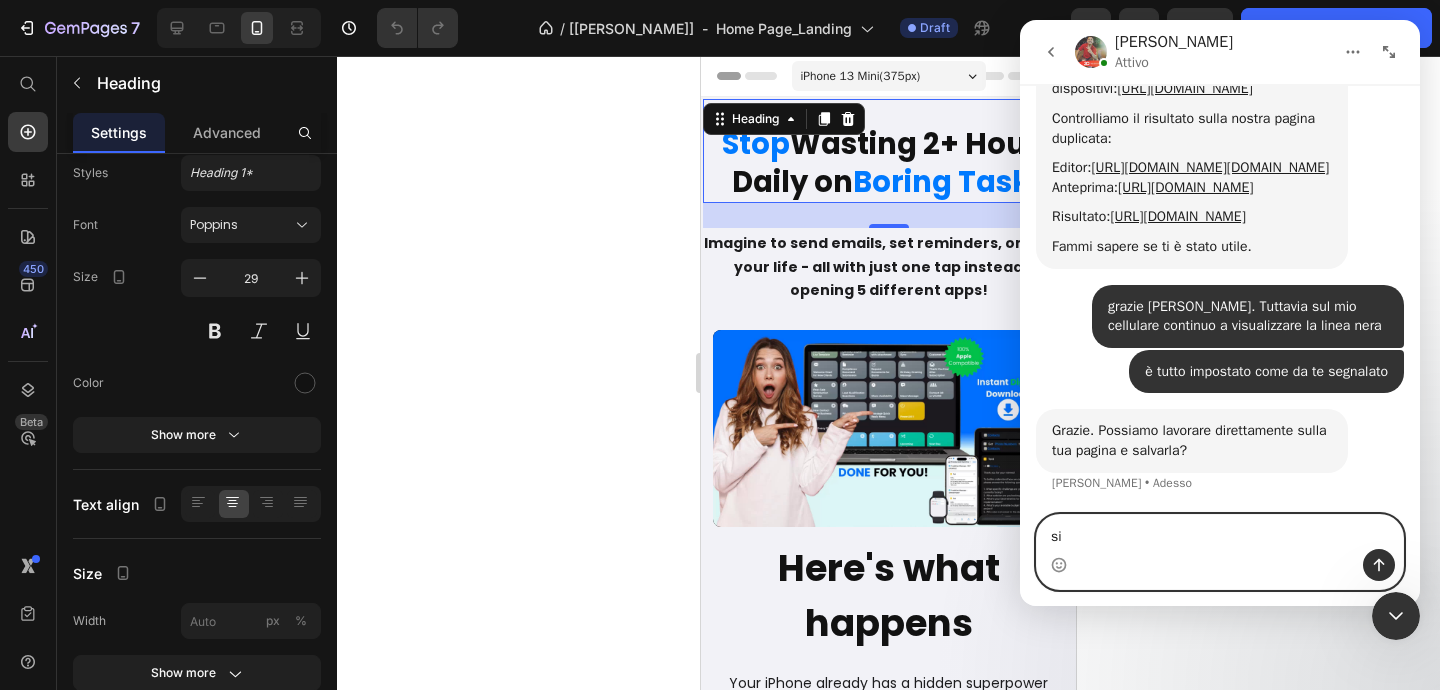 type on "si" 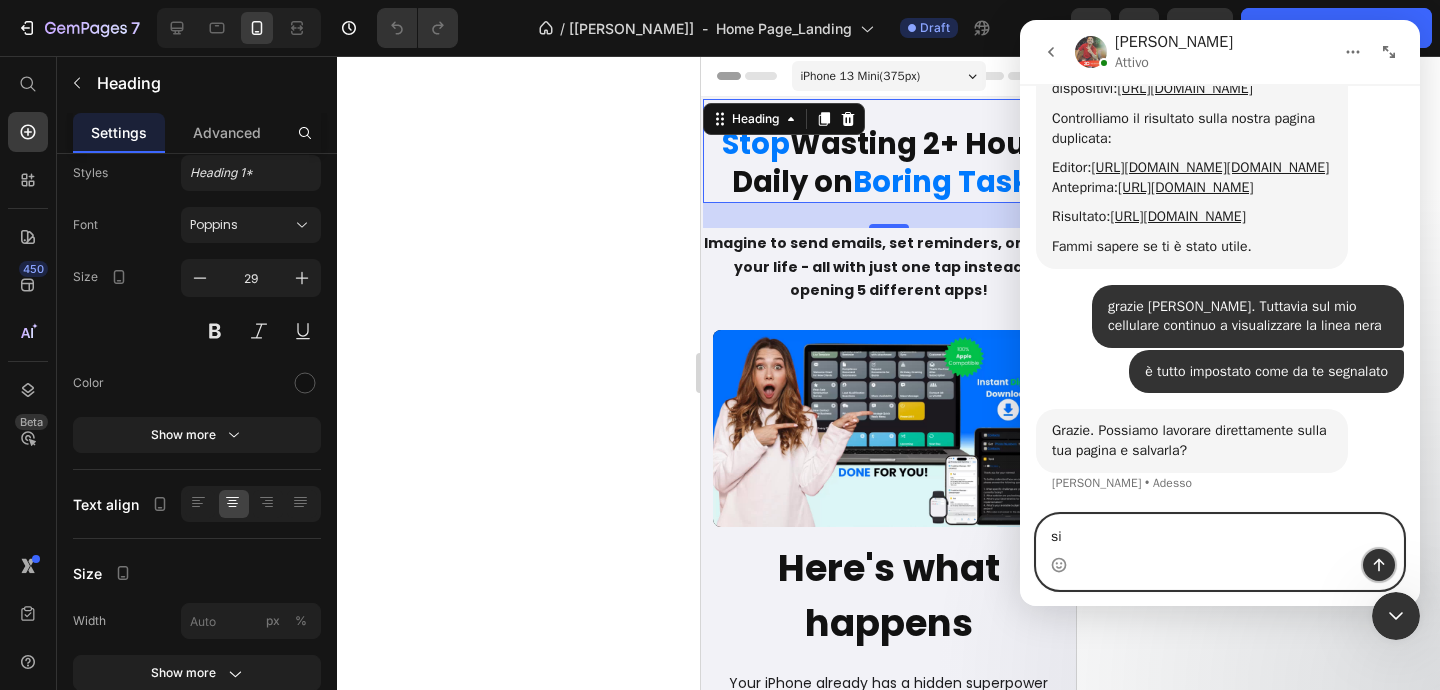click 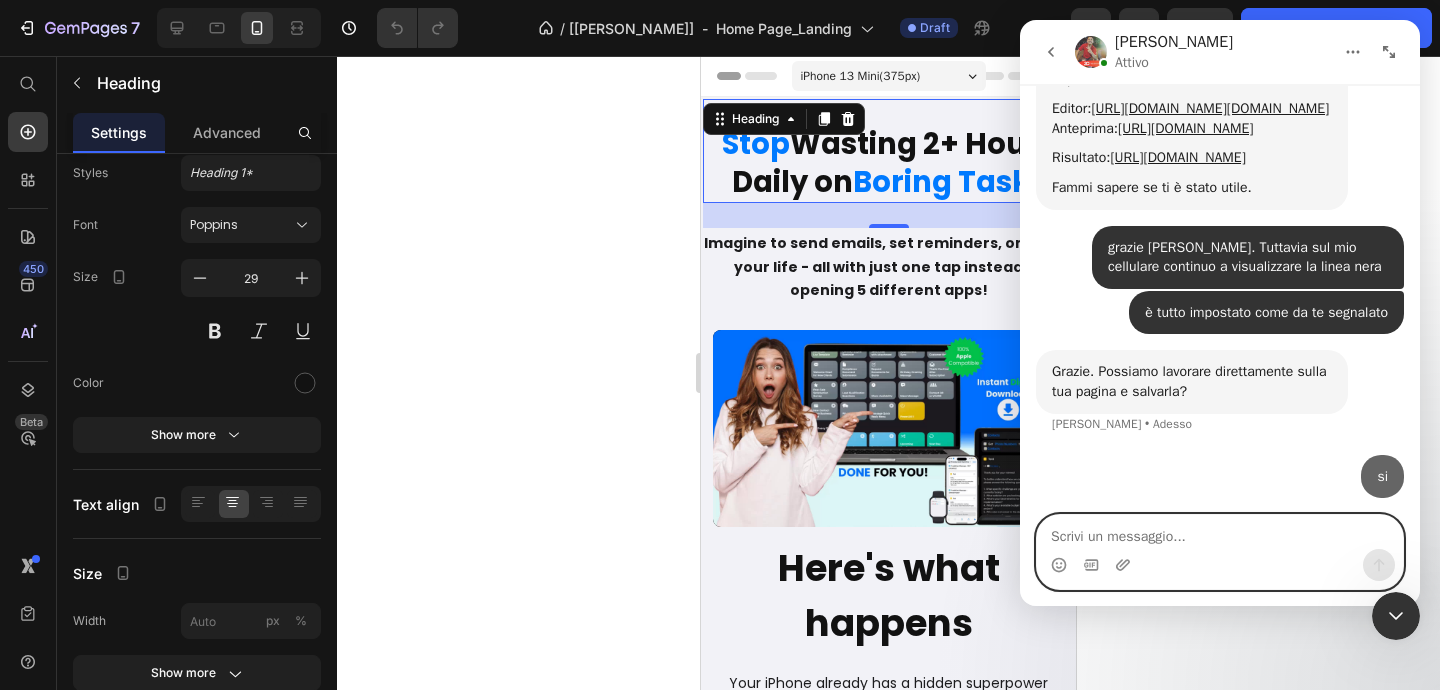 scroll, scrollTop: 5453, scrollLeft: 0, axis: vertical 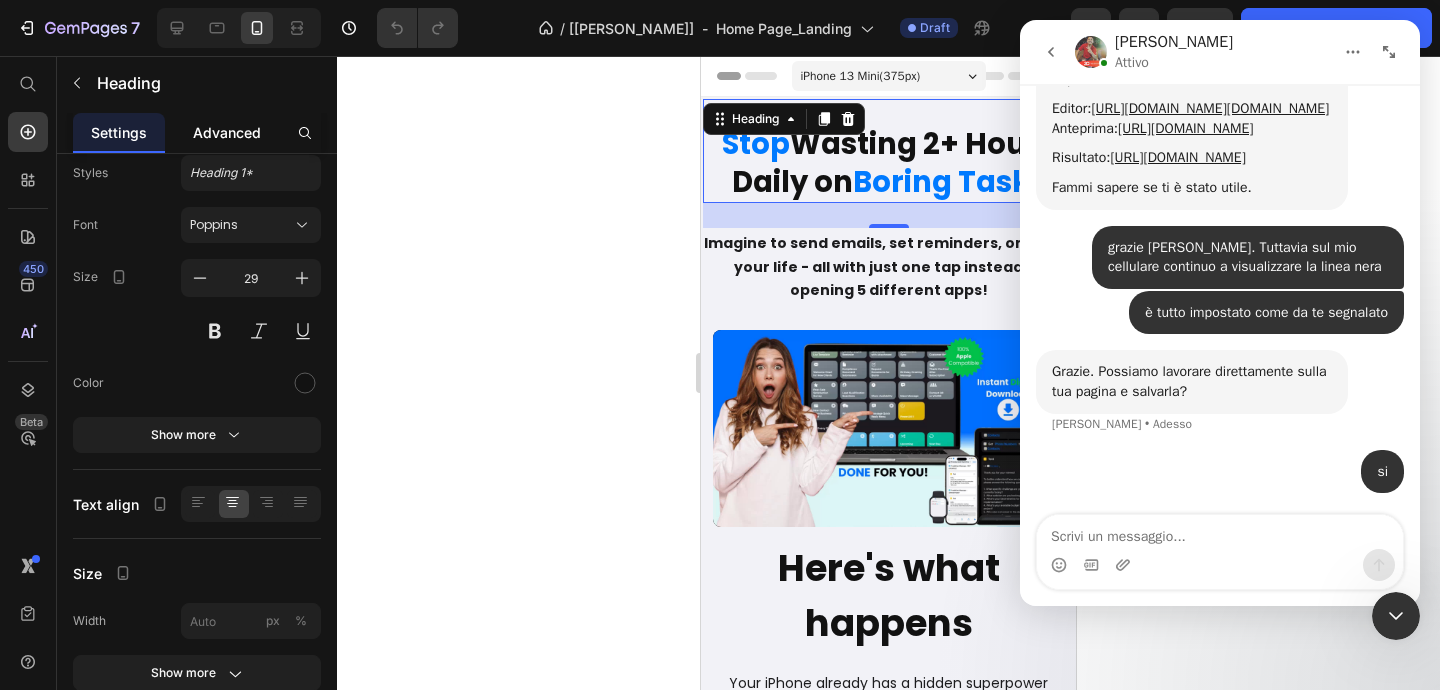 click on "Advanced" at bounding box center [227, 132] 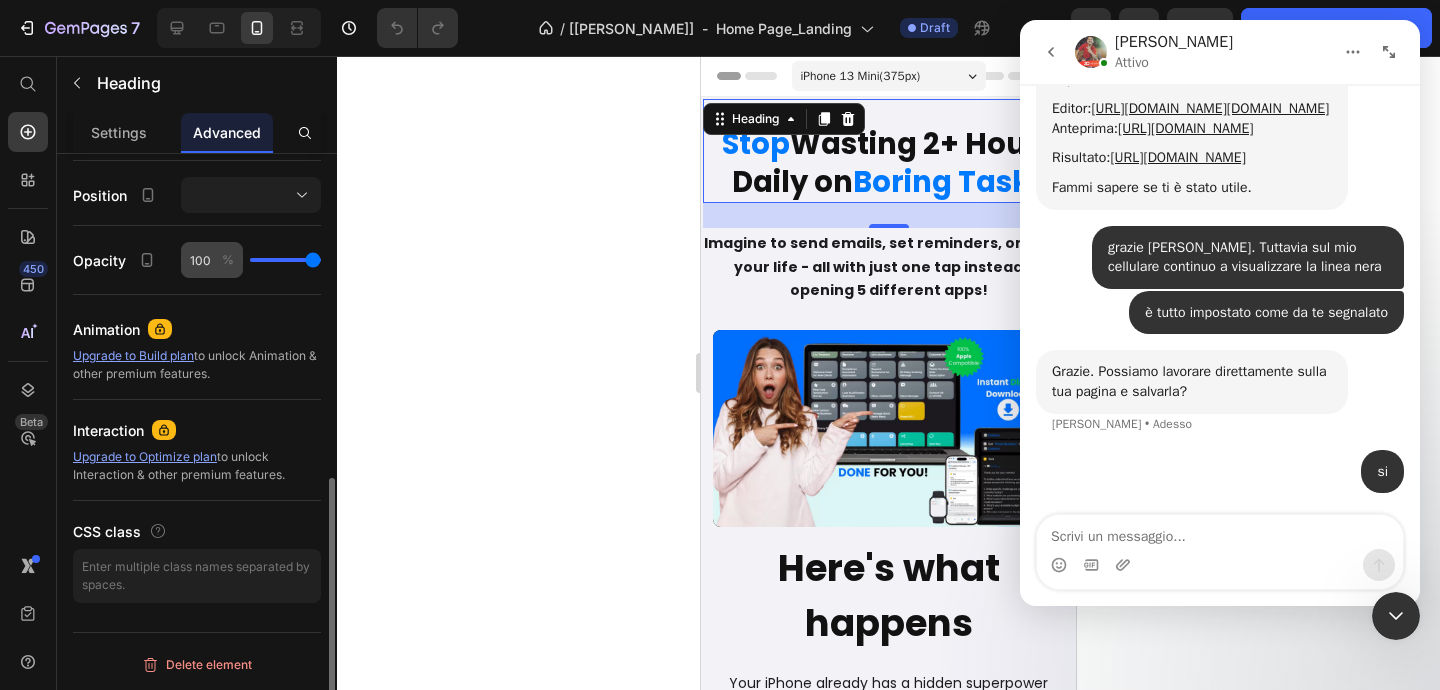 scroll, scrollTop: 0, scrollLeft: 0, axis: both 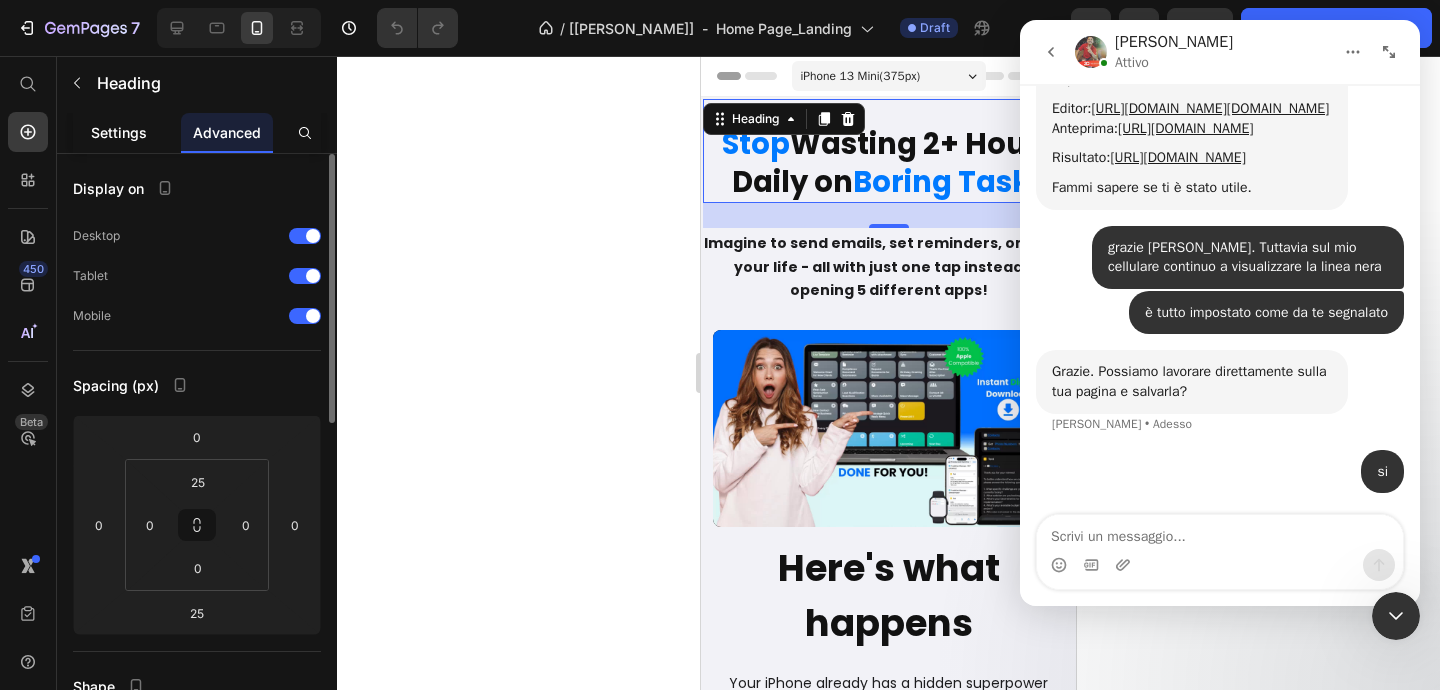 click on "Settings" at bounding box center [119, 132] 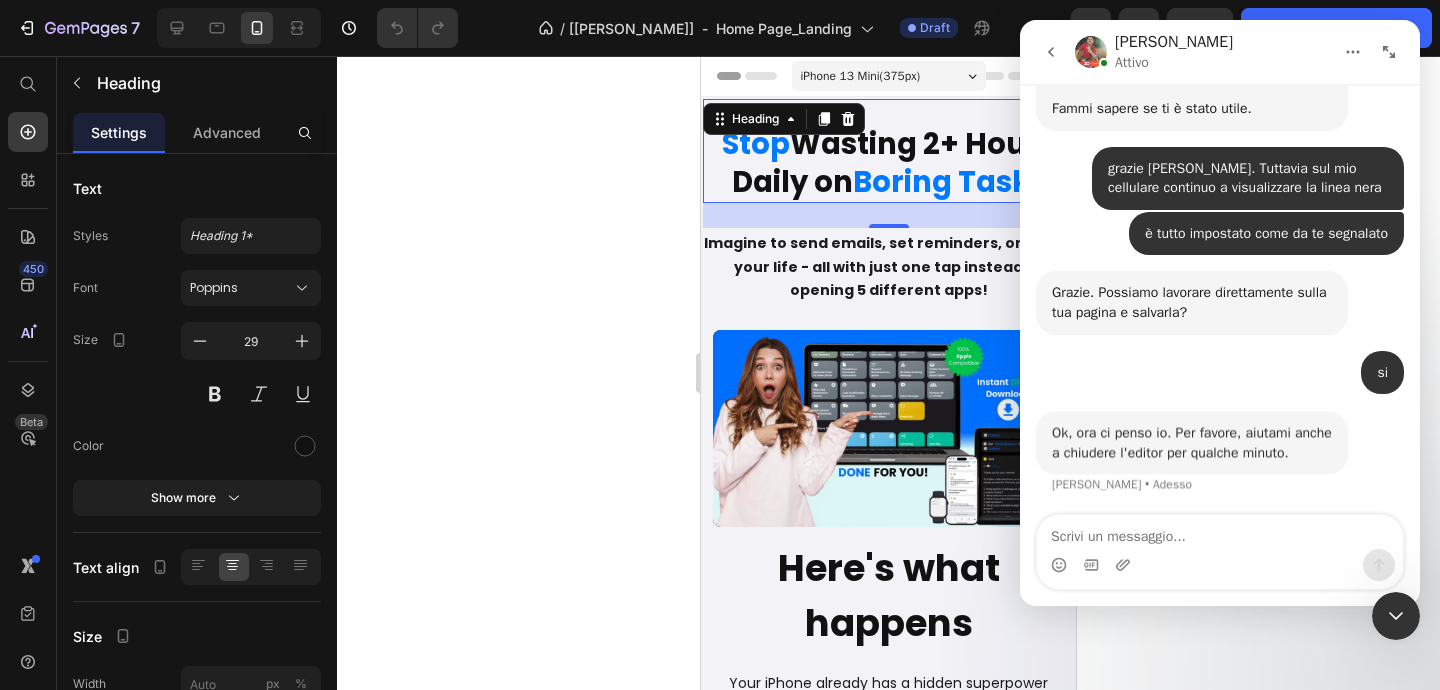 scroll, scrollTop: 5552, scrollLeft: 0, axis: vertical 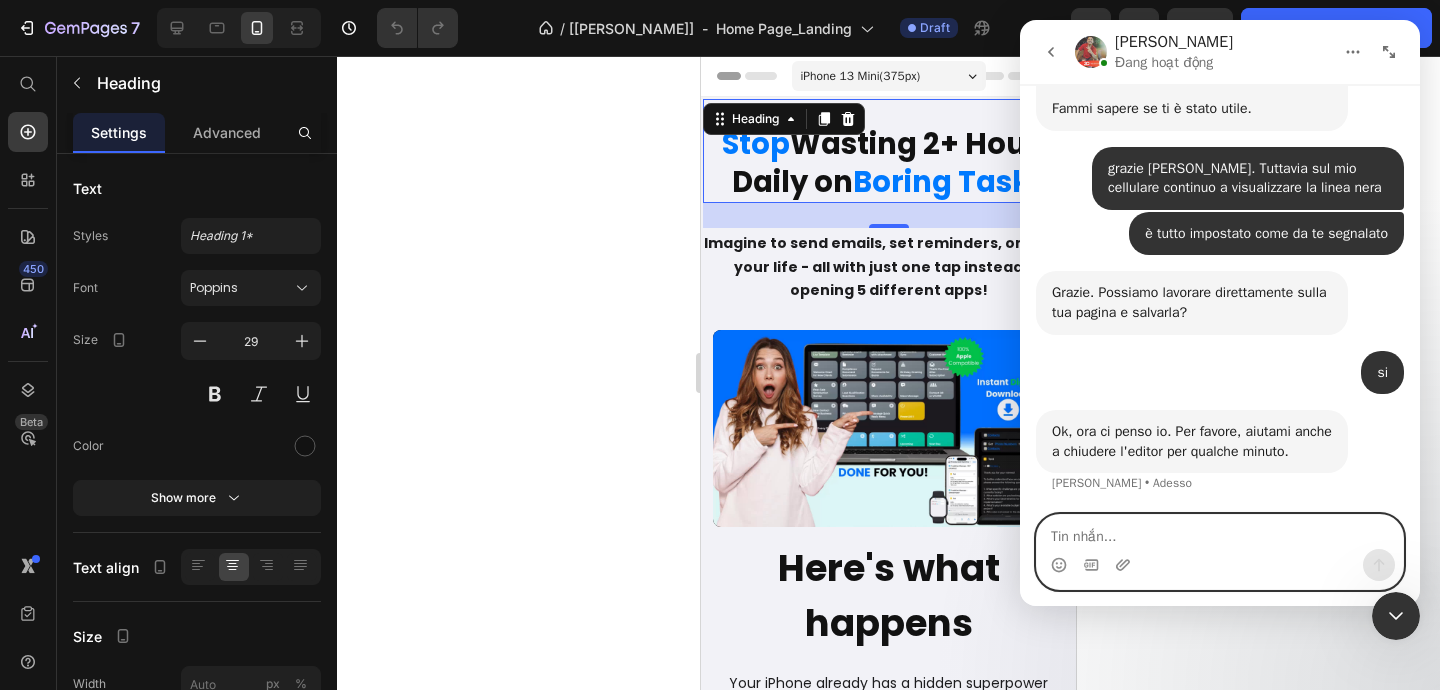 click at bounding box center [1220, 532] 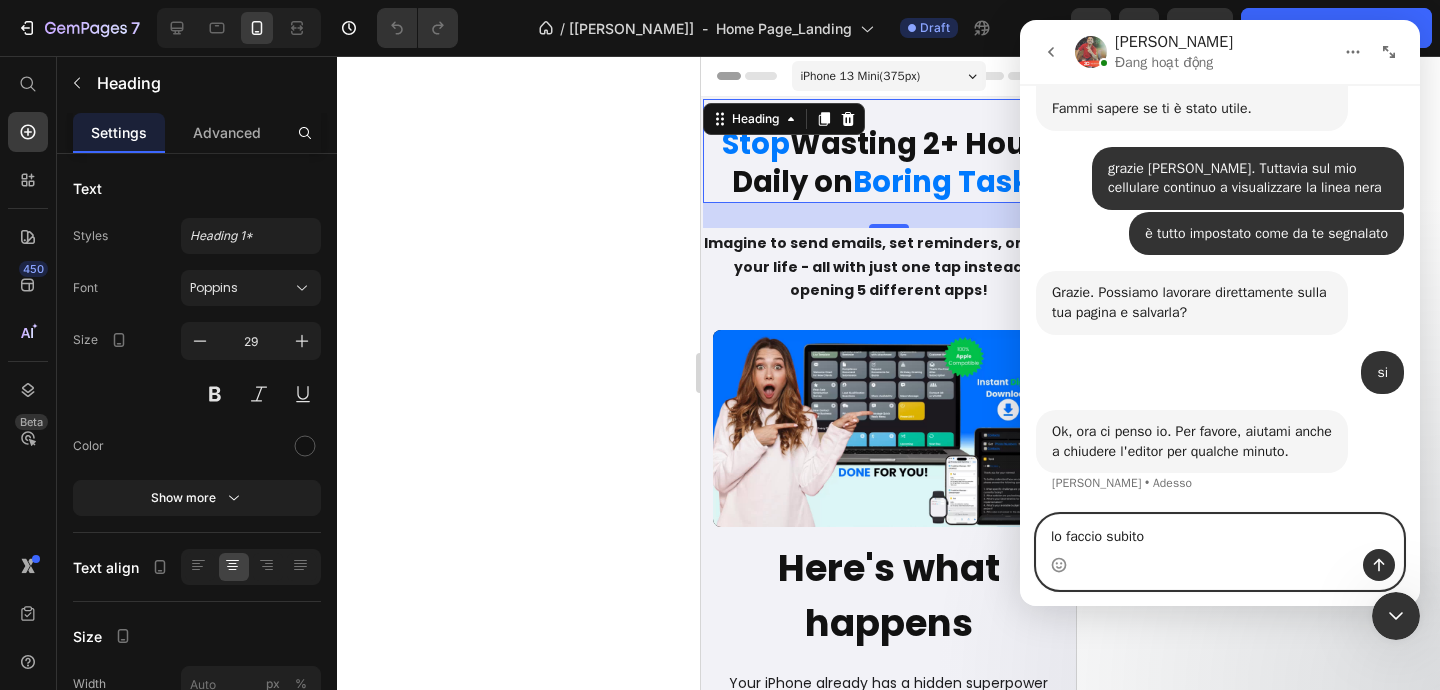 type on "lo faccio subito" 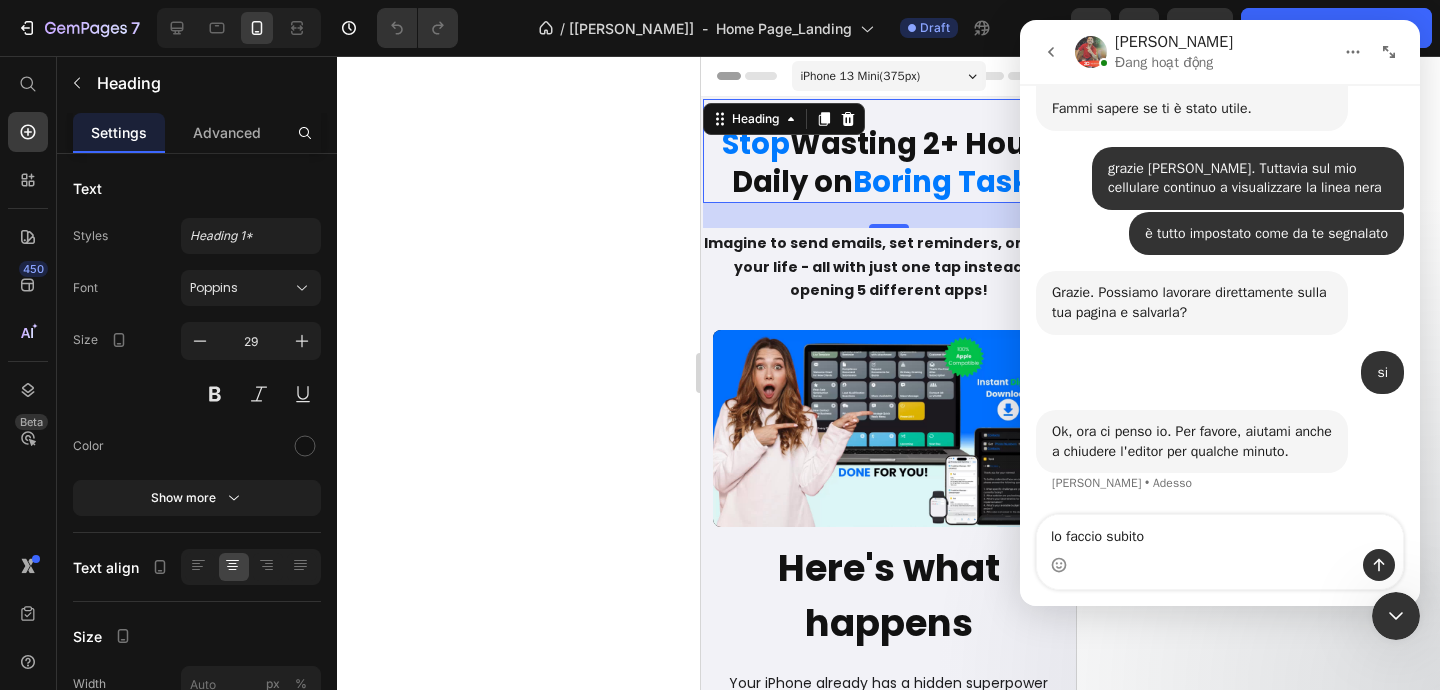 click 